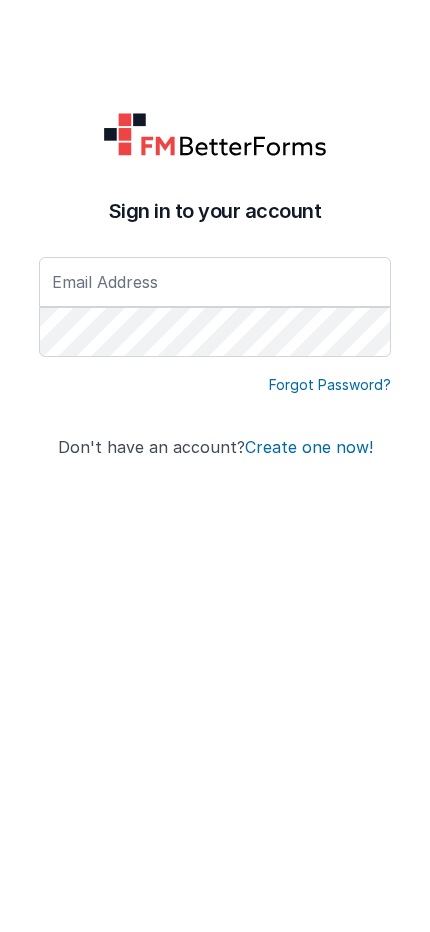 scroll, scrollTop: 0, scrollLeft: 0, axis: both 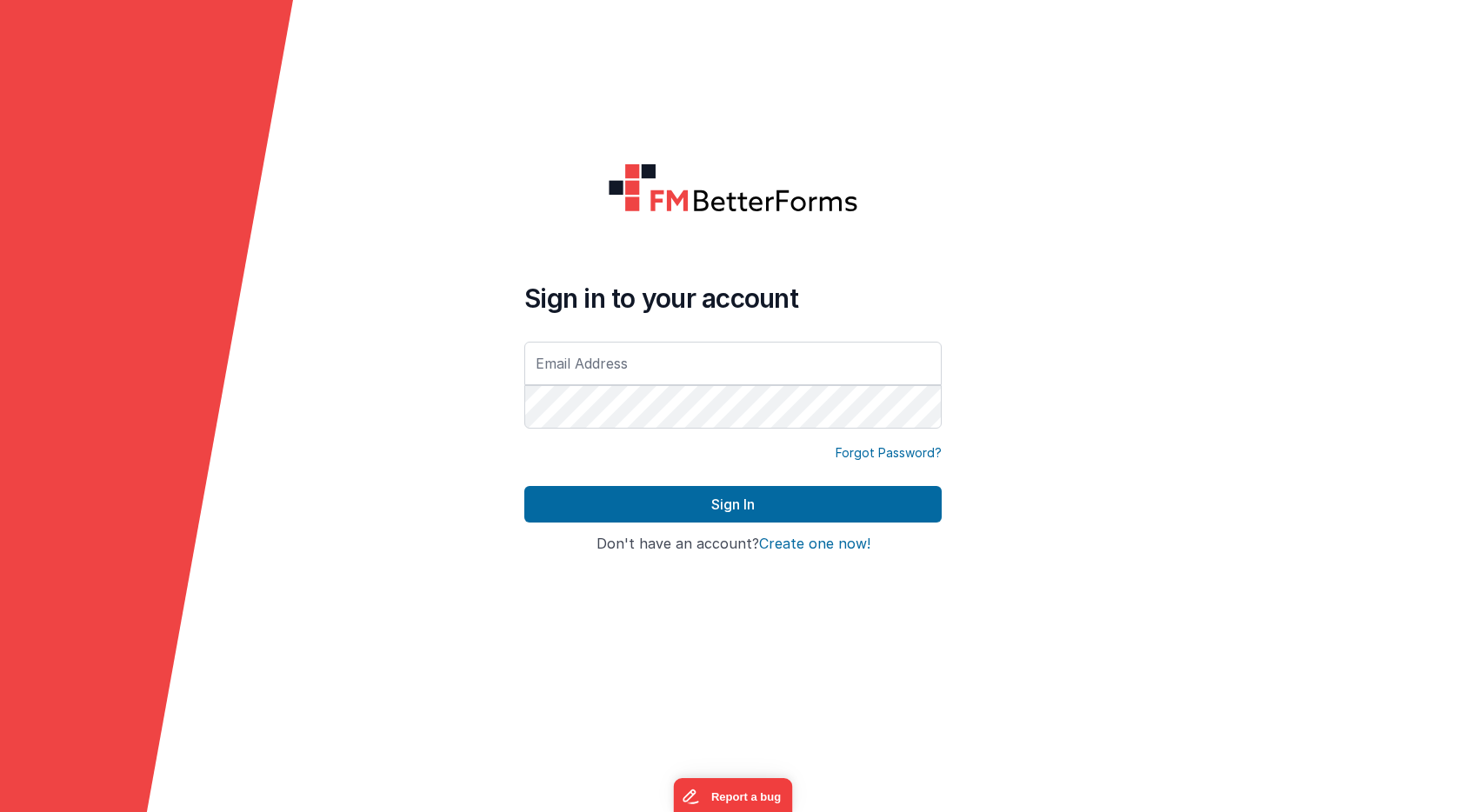 click at bounding box center [733, 363] 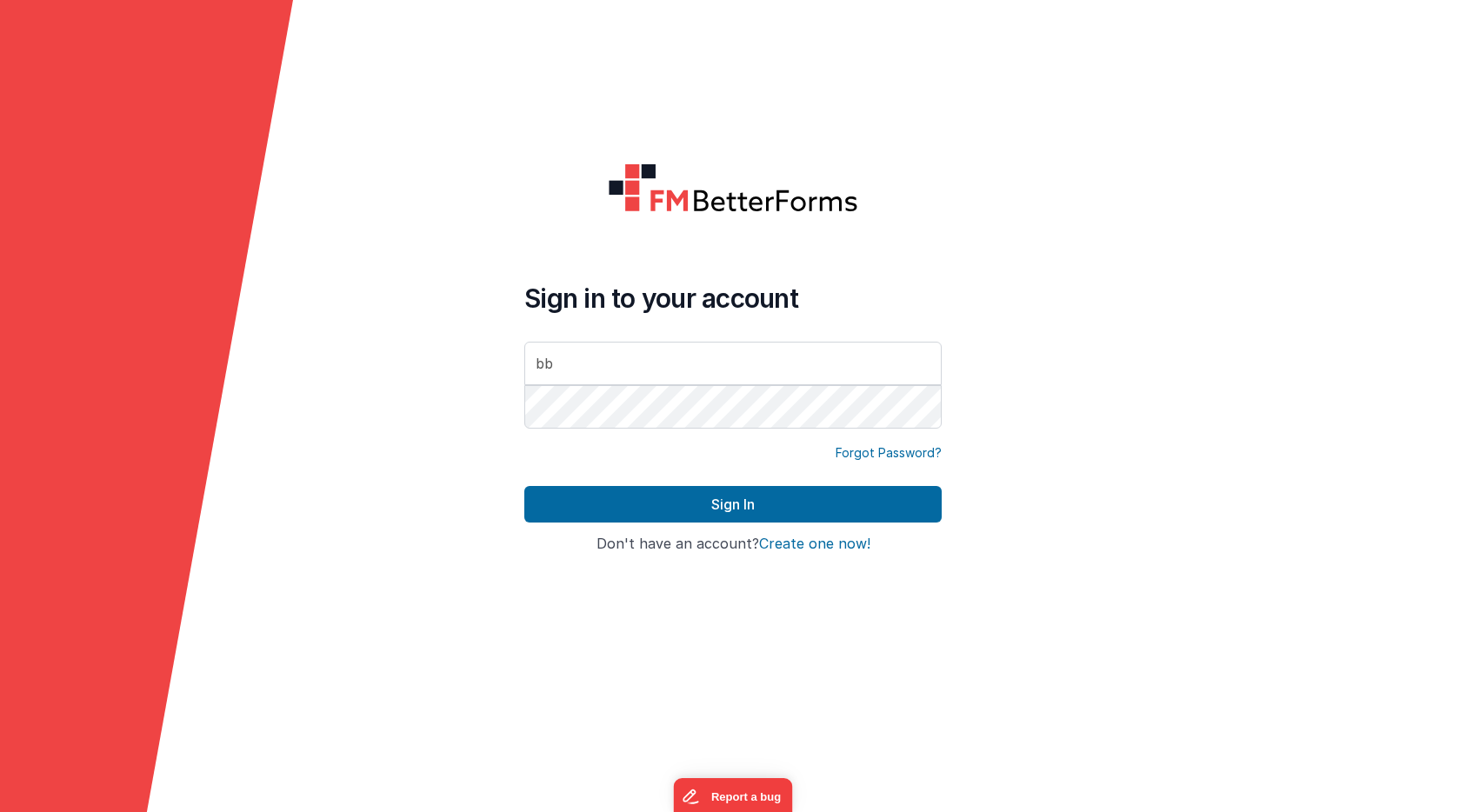 type on "b" 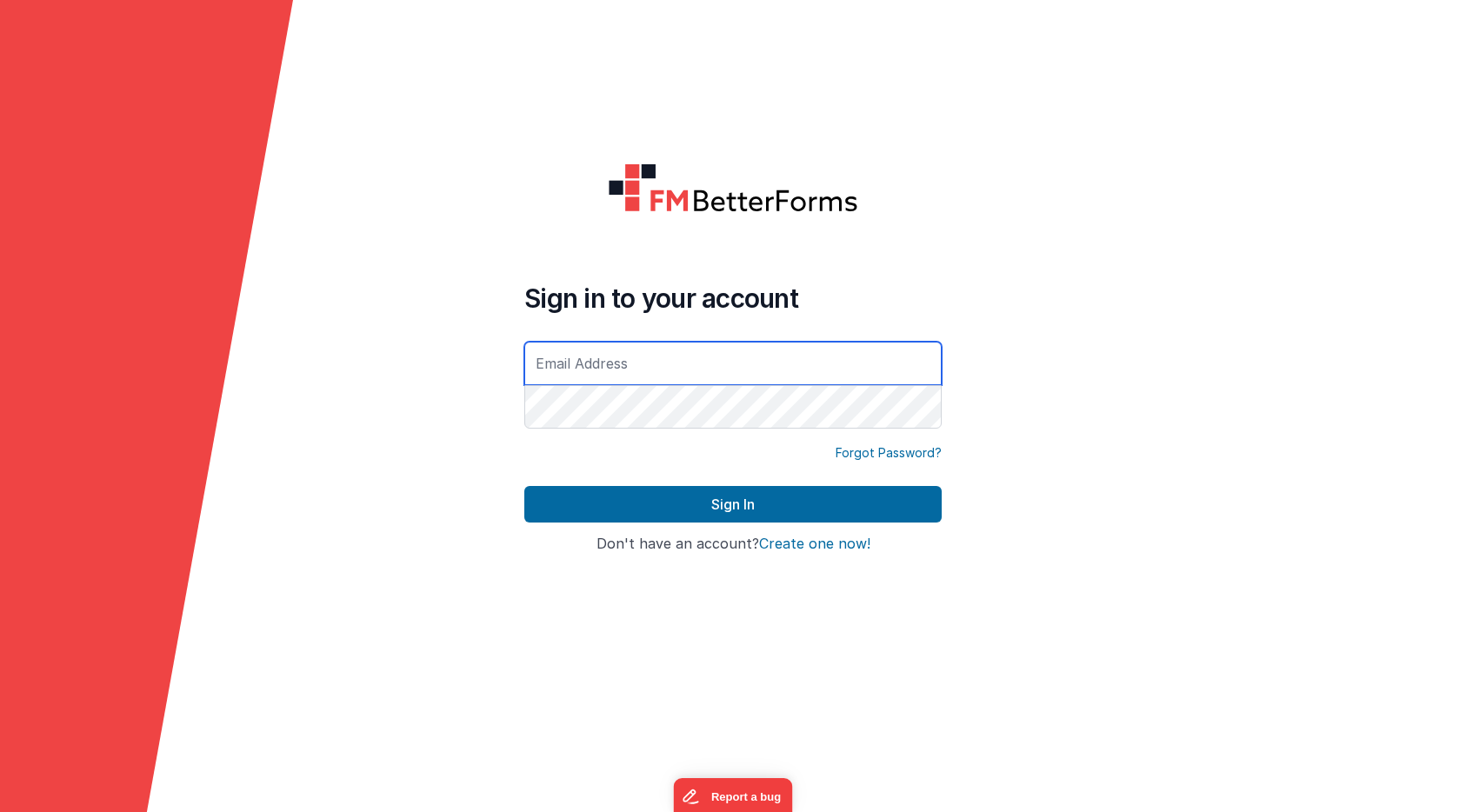 paste on "support-tools@[DOMAIN]" 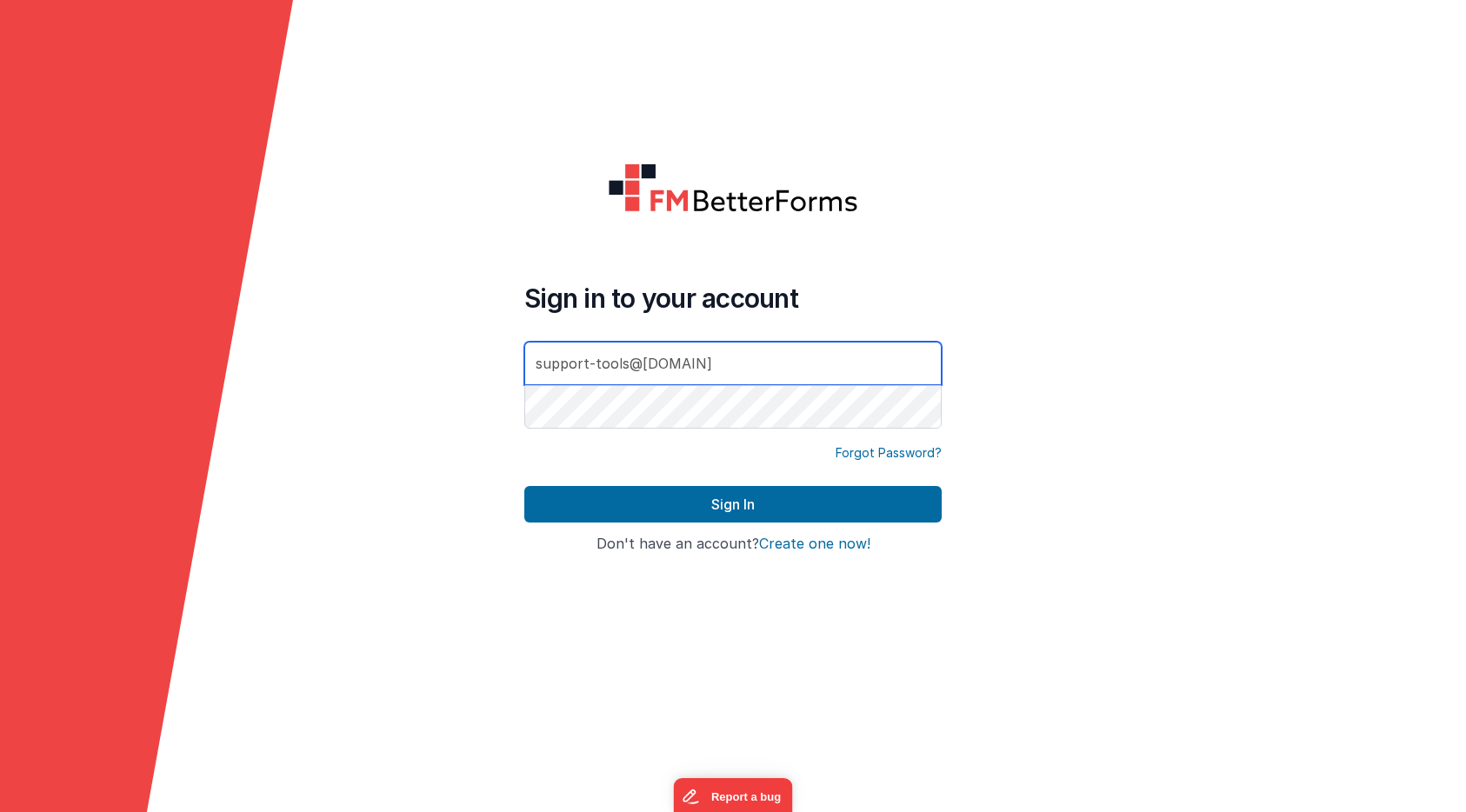 type on "support-tools@[DOMAIN]" 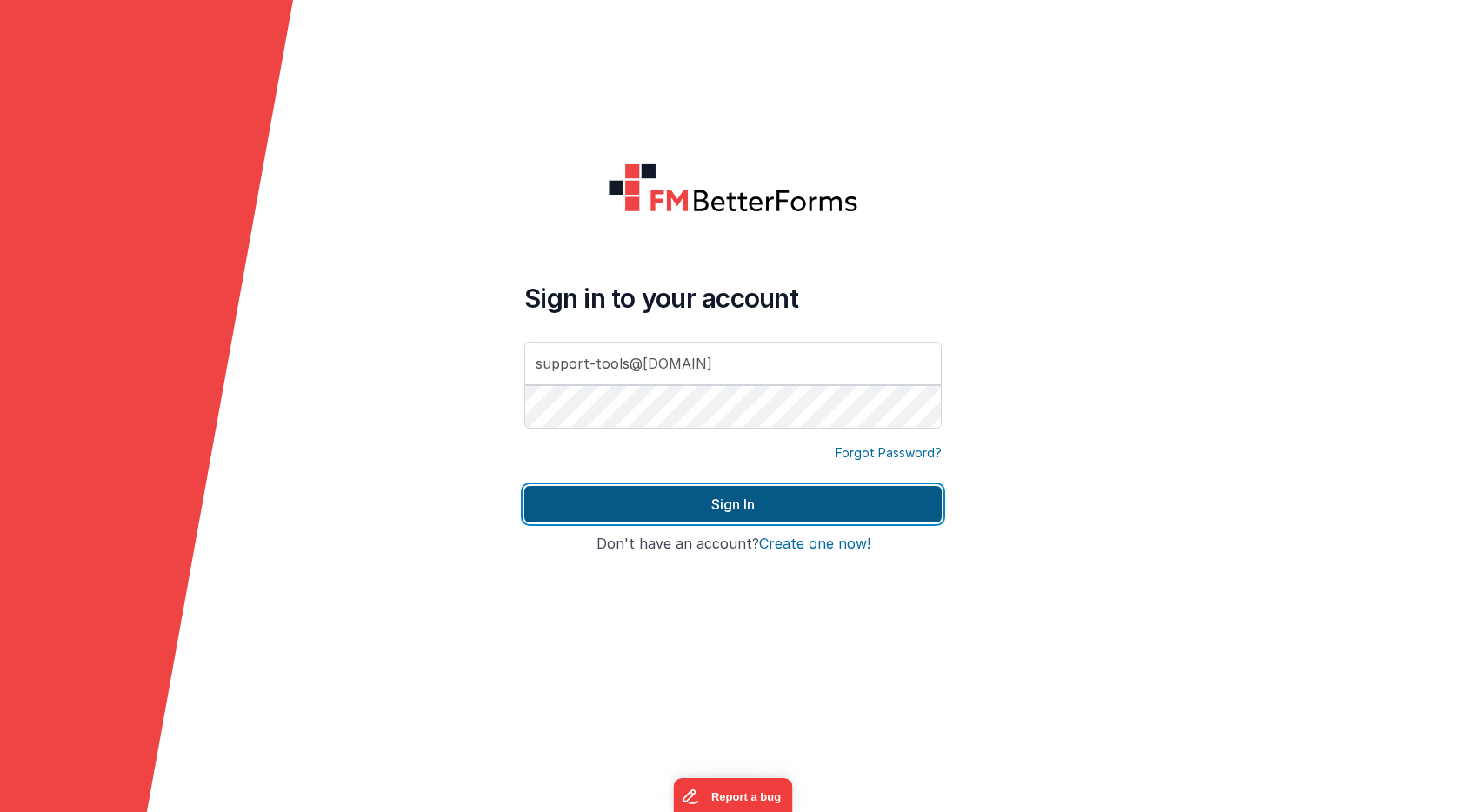 click on "Sign In" at bounding box center (733, 504) 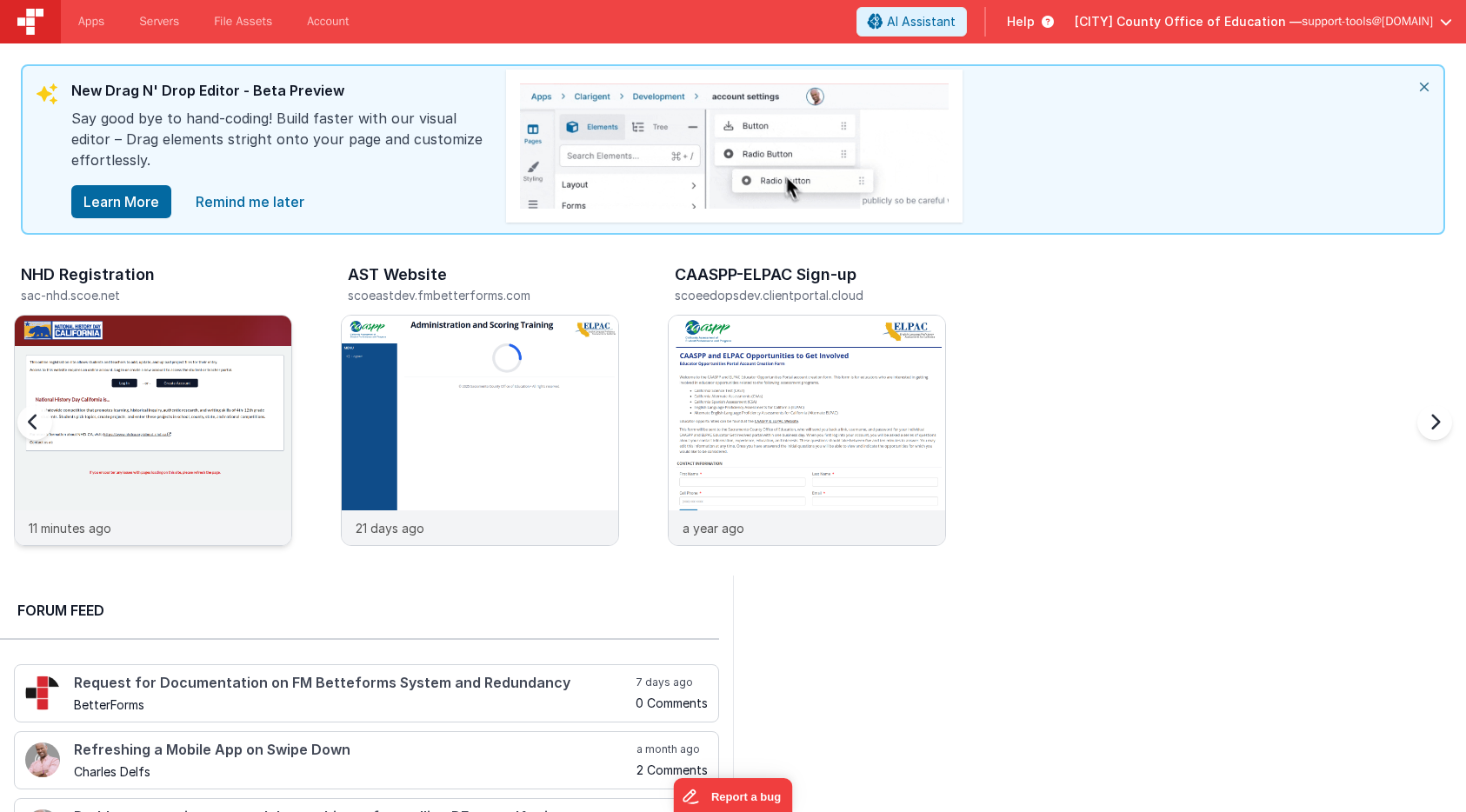 click at bounding box center (153, 454) 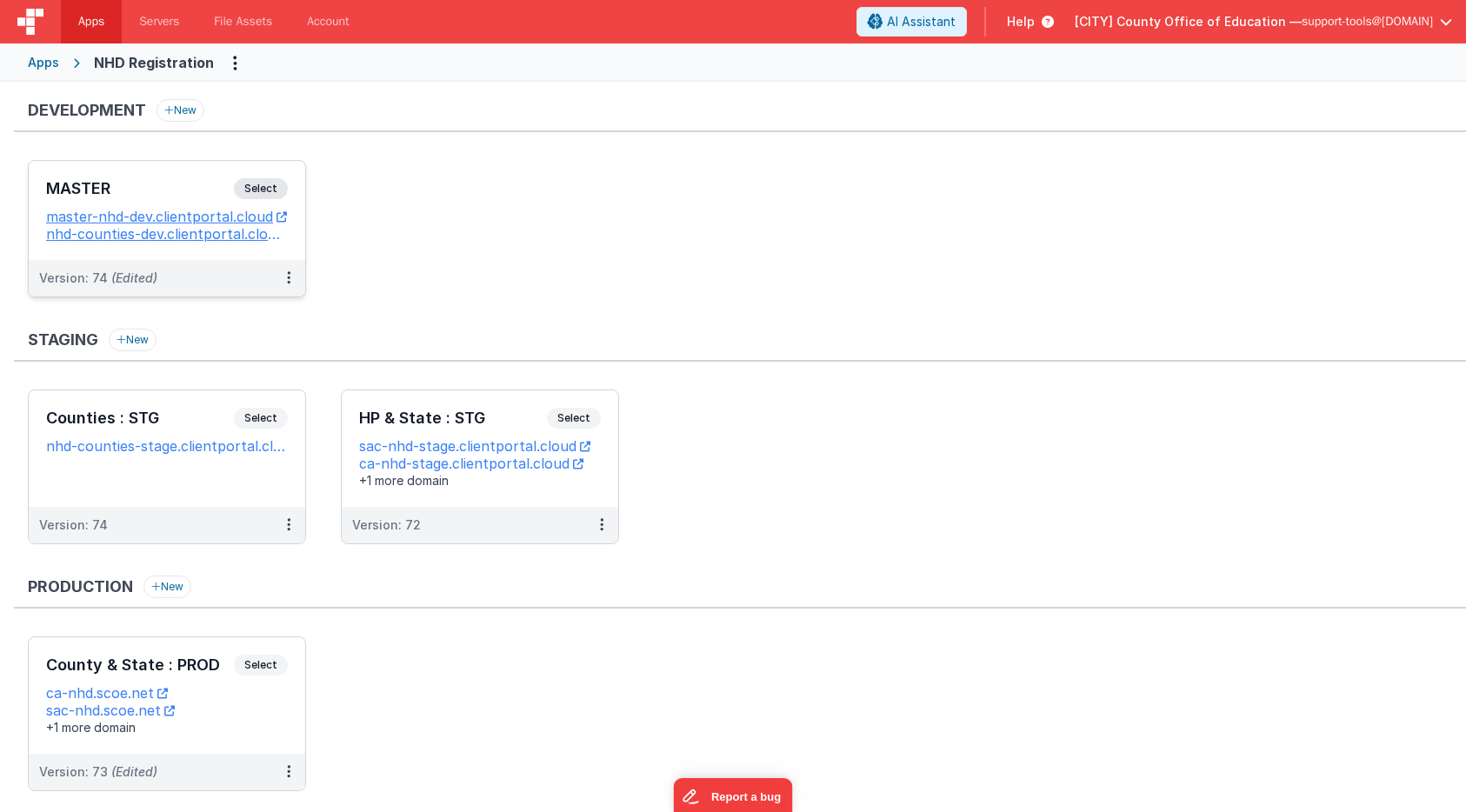 click on "Select" at bounding box center (261, 189) 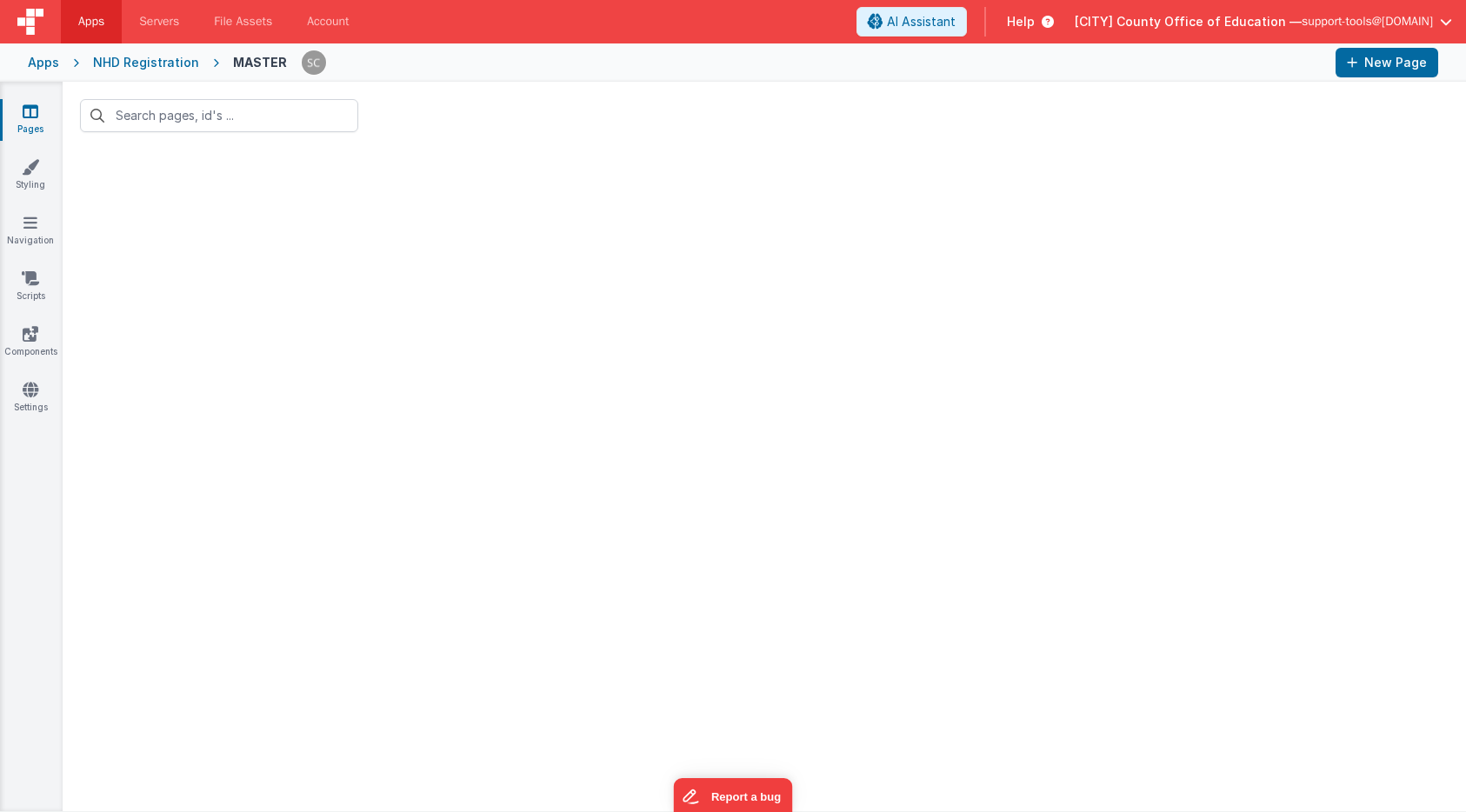 click on "NHD Registration" at bounding box center (146, 63) 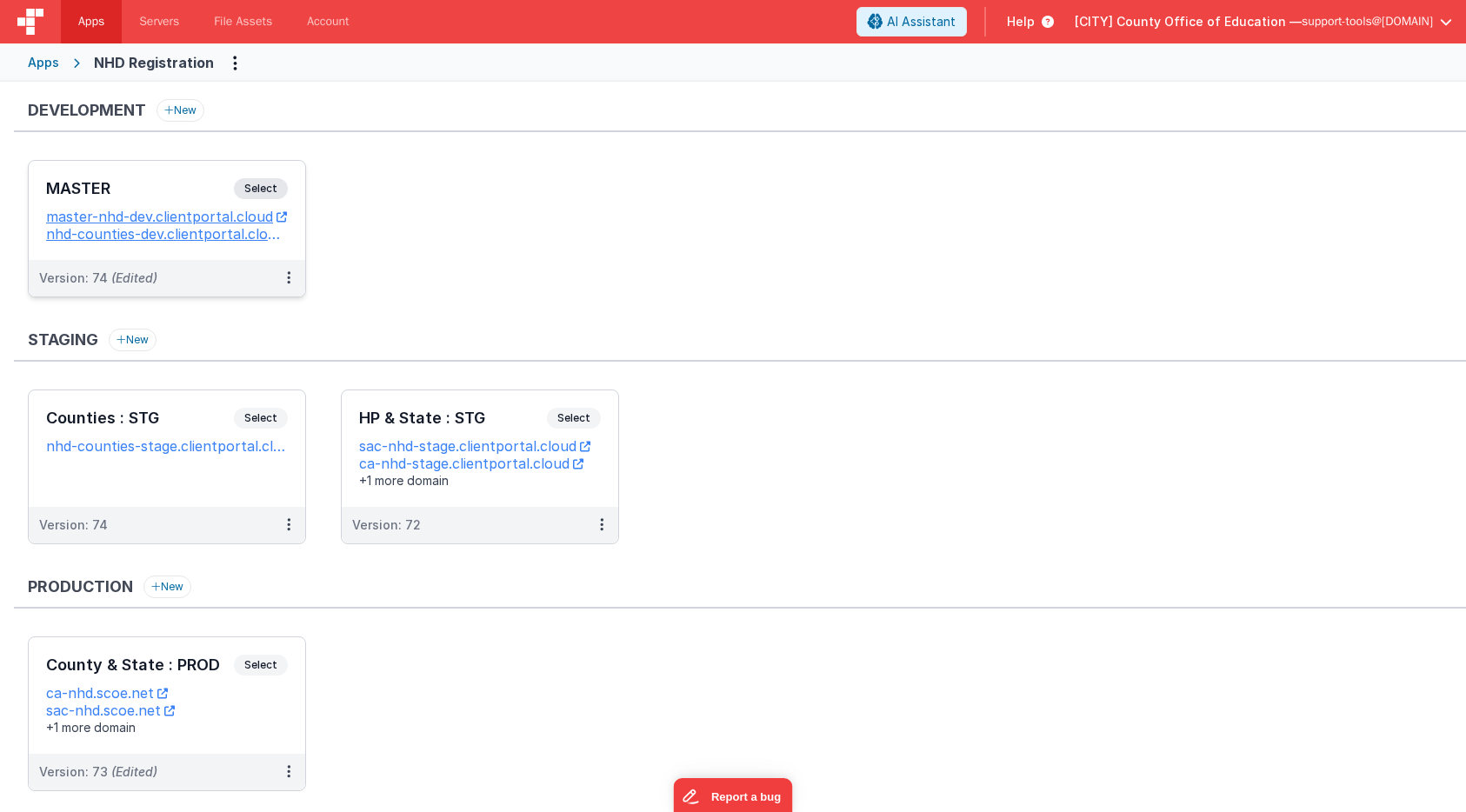 click on "Select" at bounding box center [261, 189] 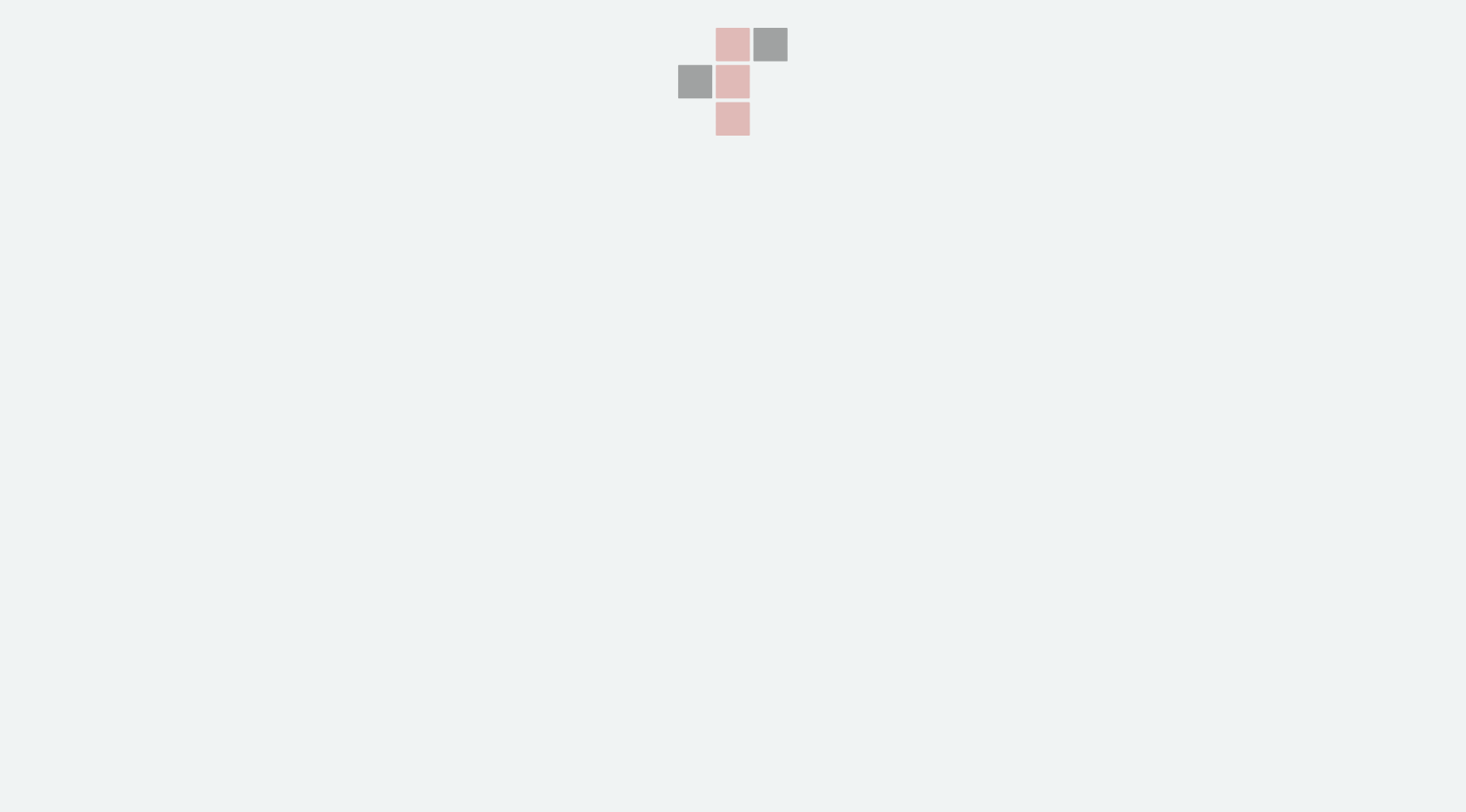 scroll, scrollTop: 0, scrollLeft: 0, axis: both 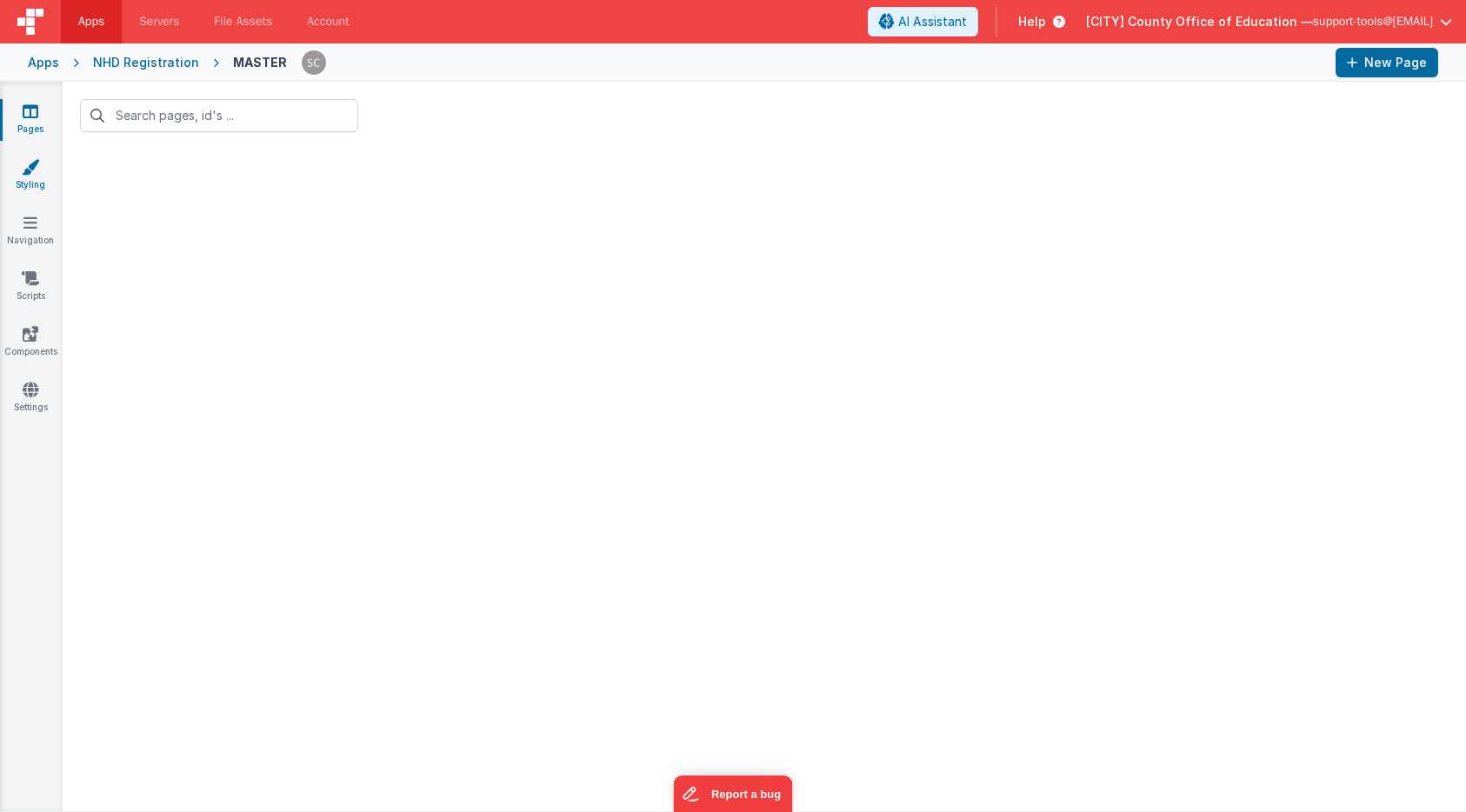 click at bounding box center (30, 167) 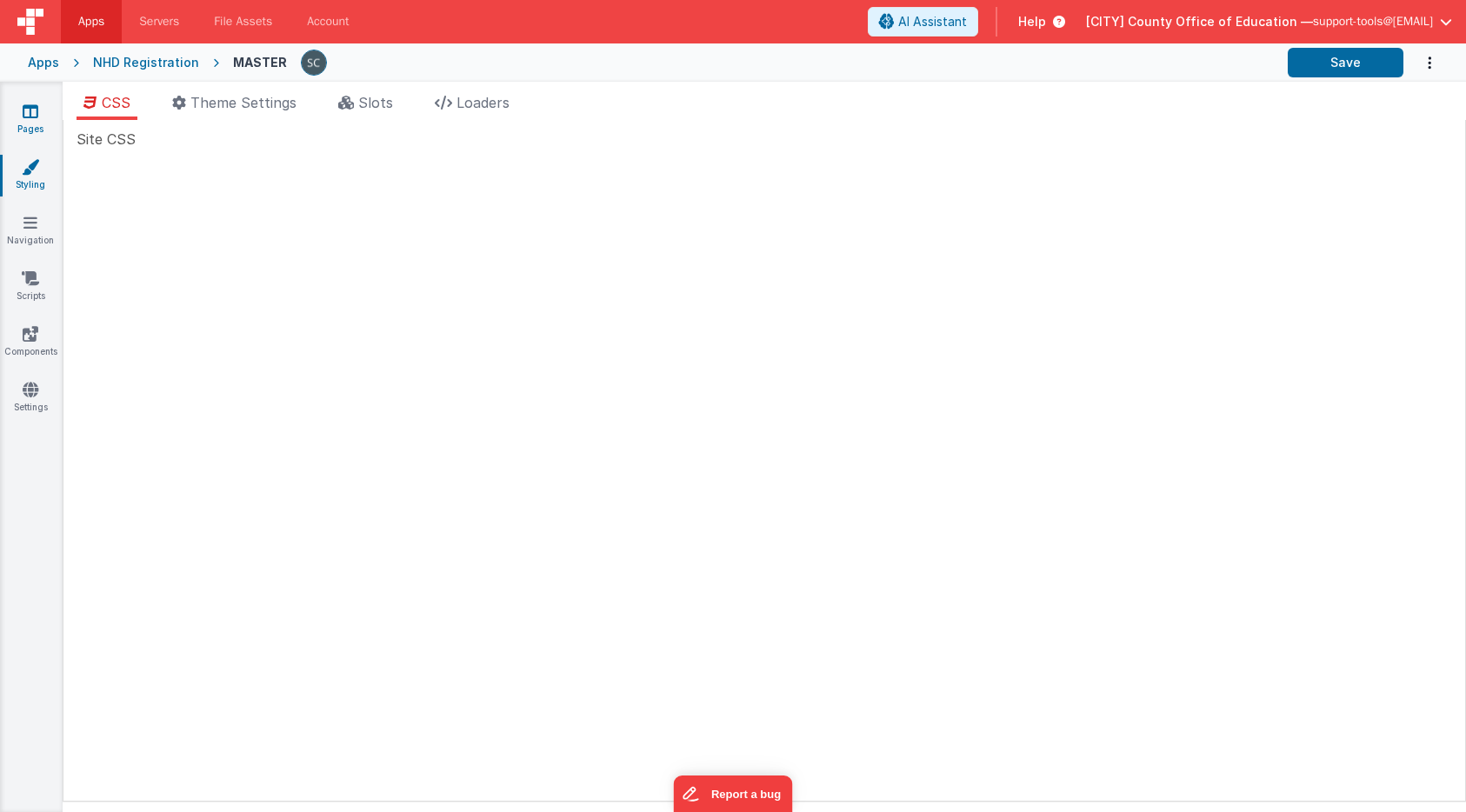 click at bounding box center (30, 111) 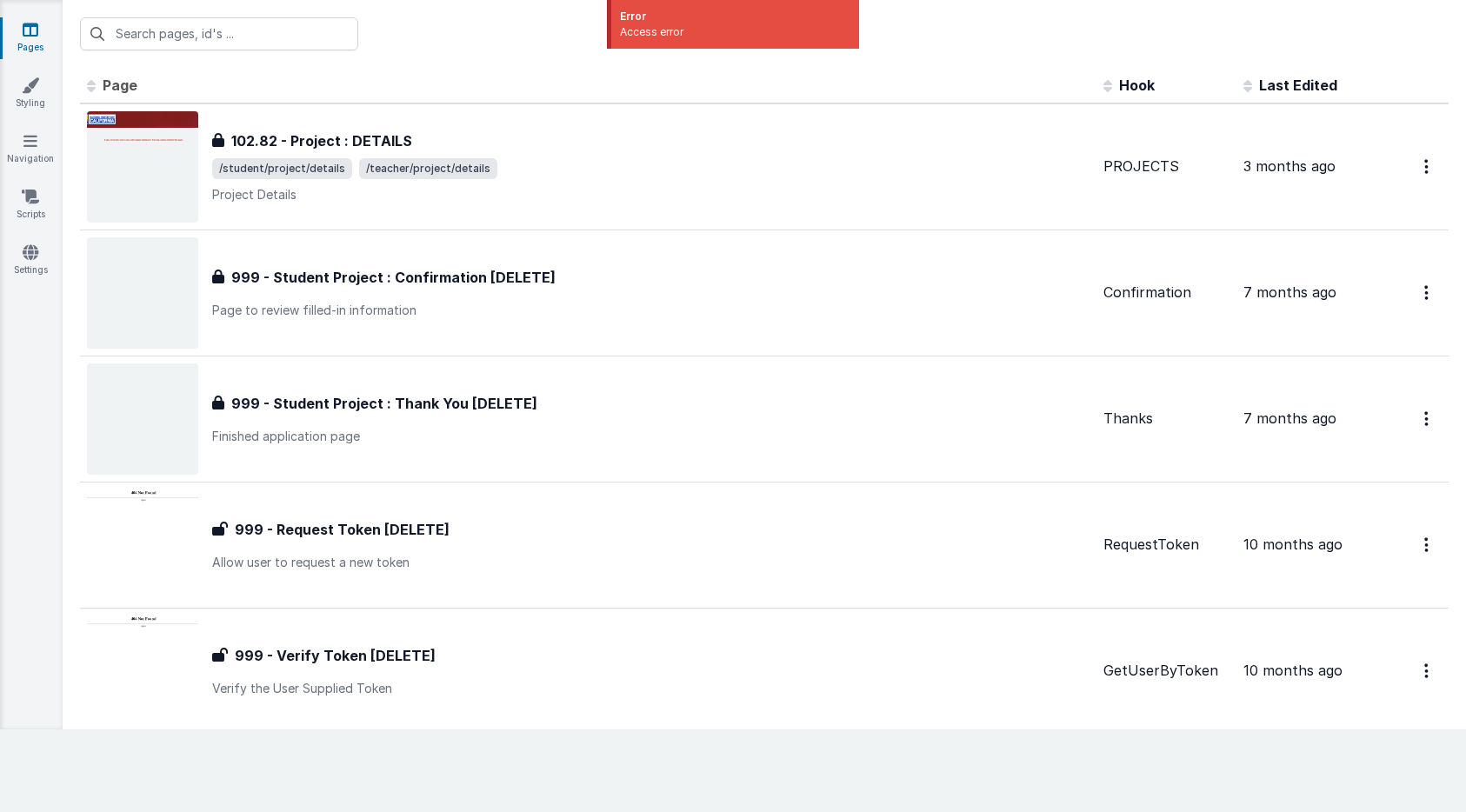 scroll, scrollTop: 0, scrollLeft: 0, axis: both 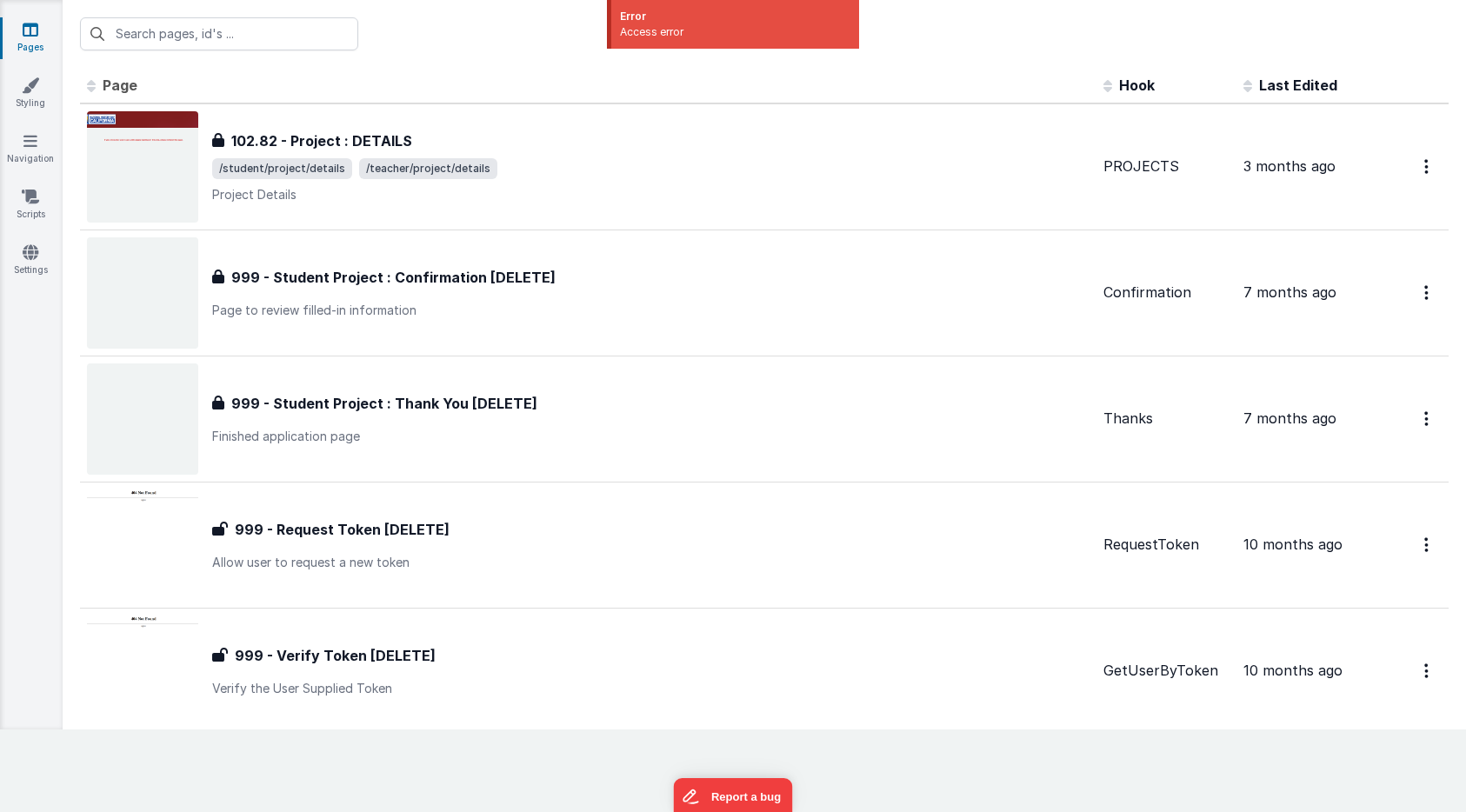 click on "Page" at bounding box center [120, 85] 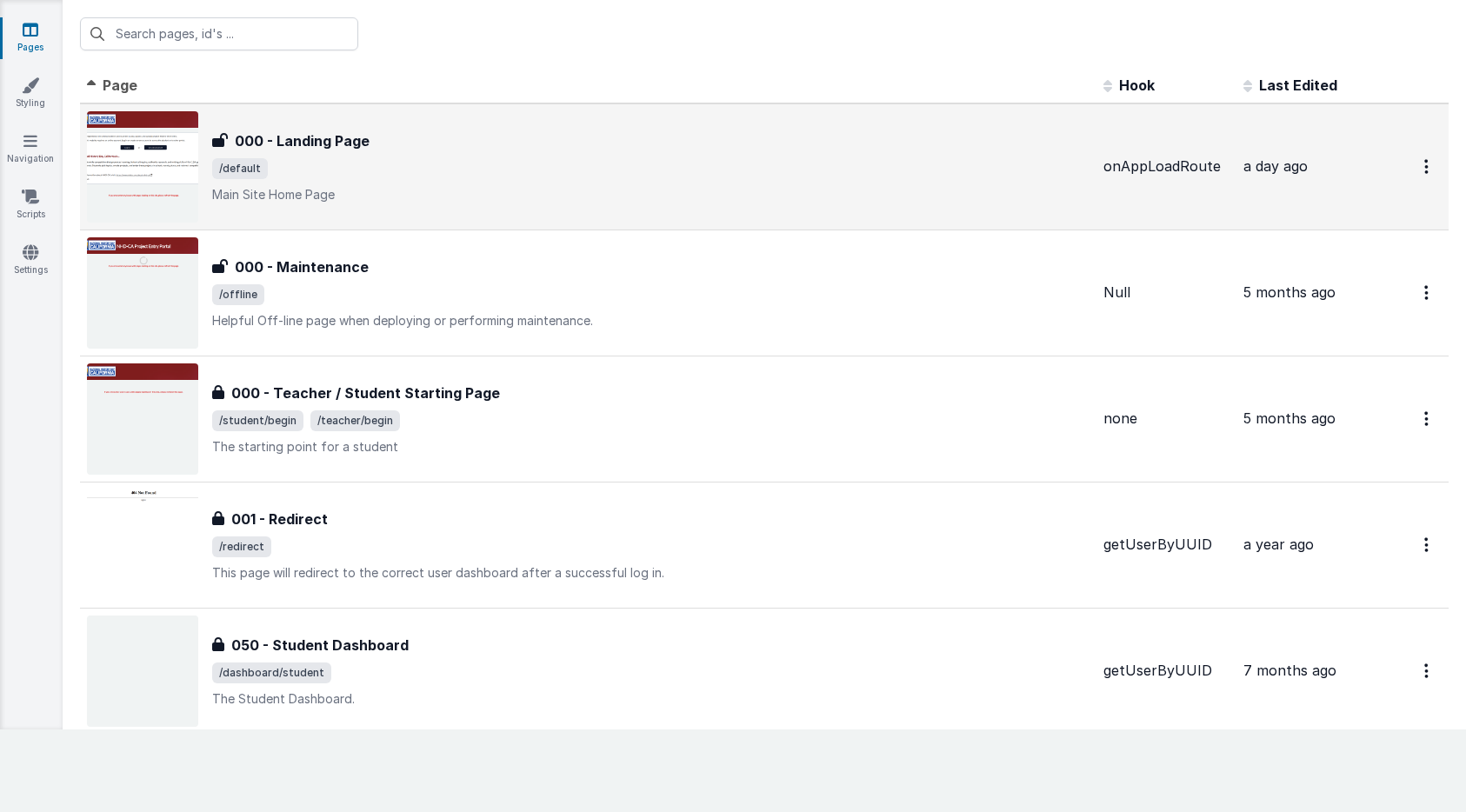 scroll, scrollTop: 0, scrollLeft: 0, axis: both 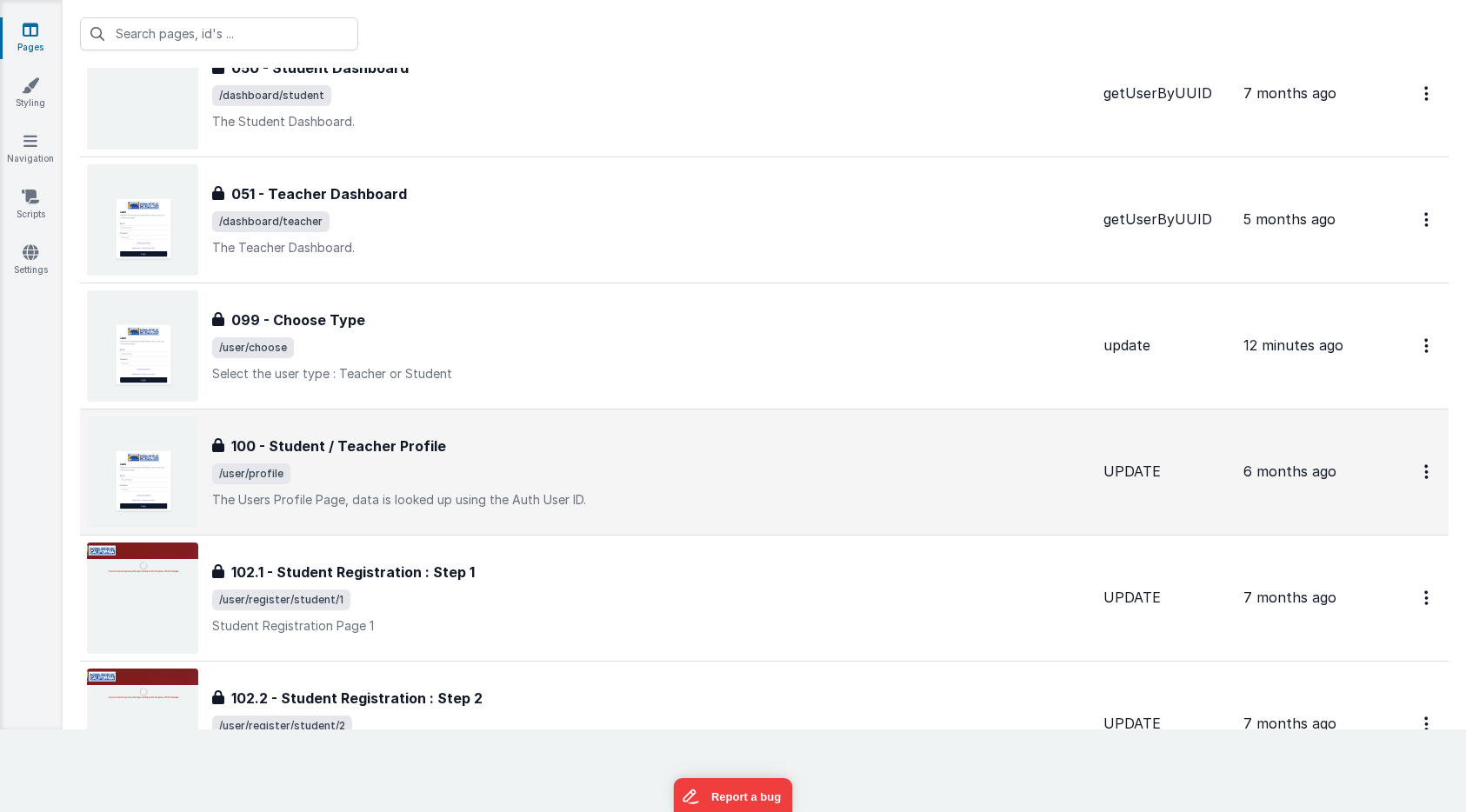 click on "100 - Student / Teacher Profile" at bounding box center (338, 446) 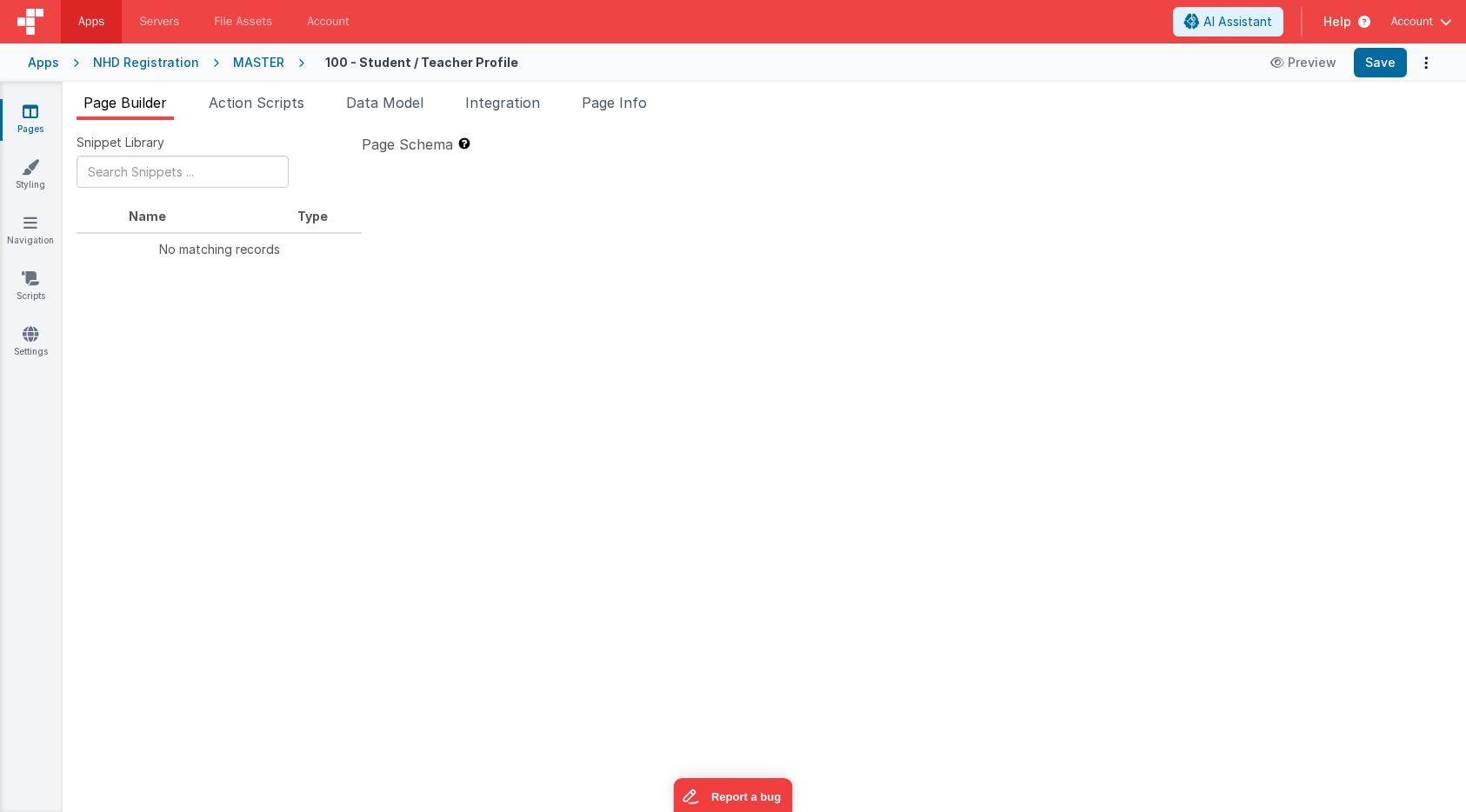 click at bounding box center (907, 465) 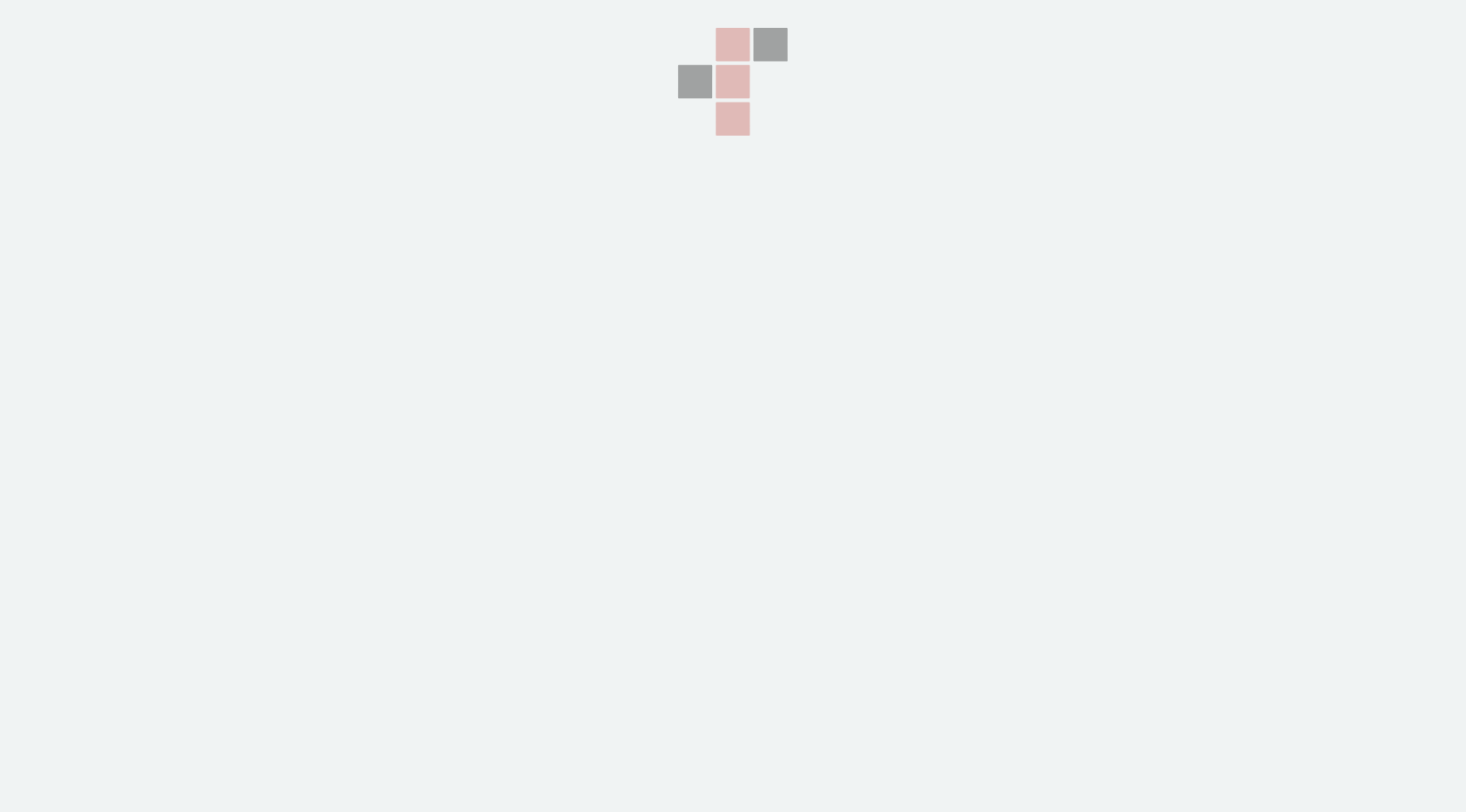 scroll, scrollTop: 0, scrollLeft: 0, axis: both 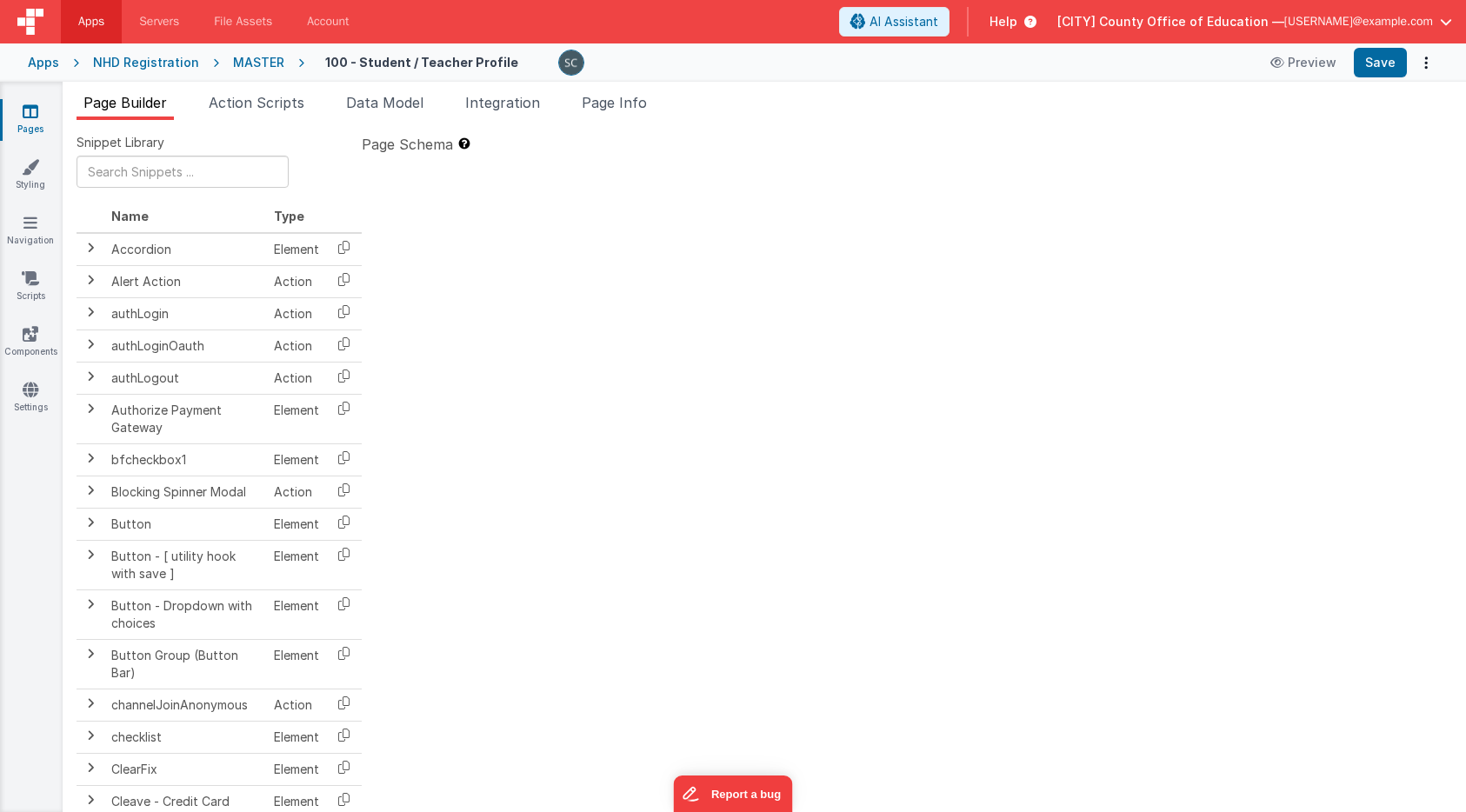 click at bounding box center [30, 111] 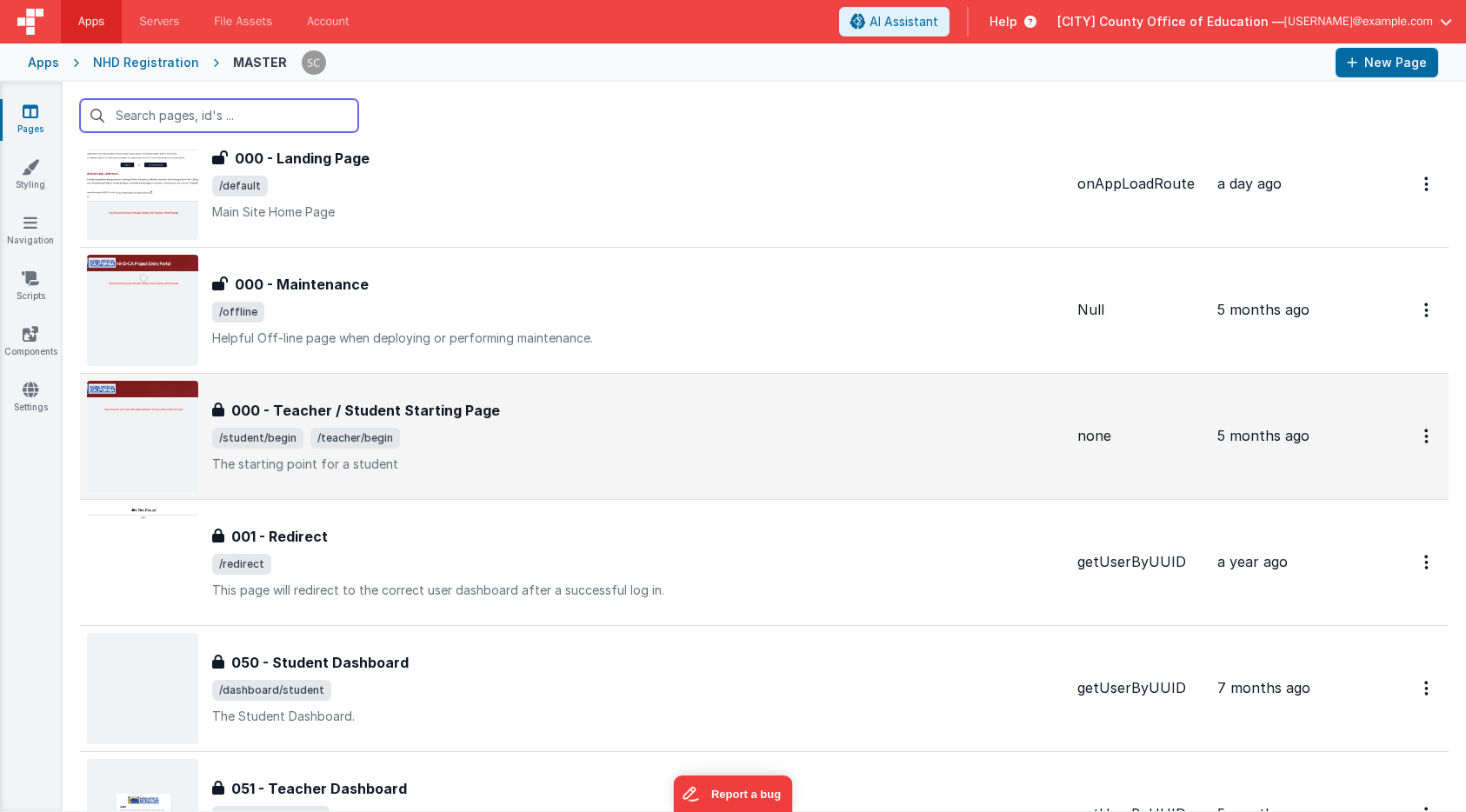 scroll, scrollTop: 130, scrollLeft: 0, axis: vertical 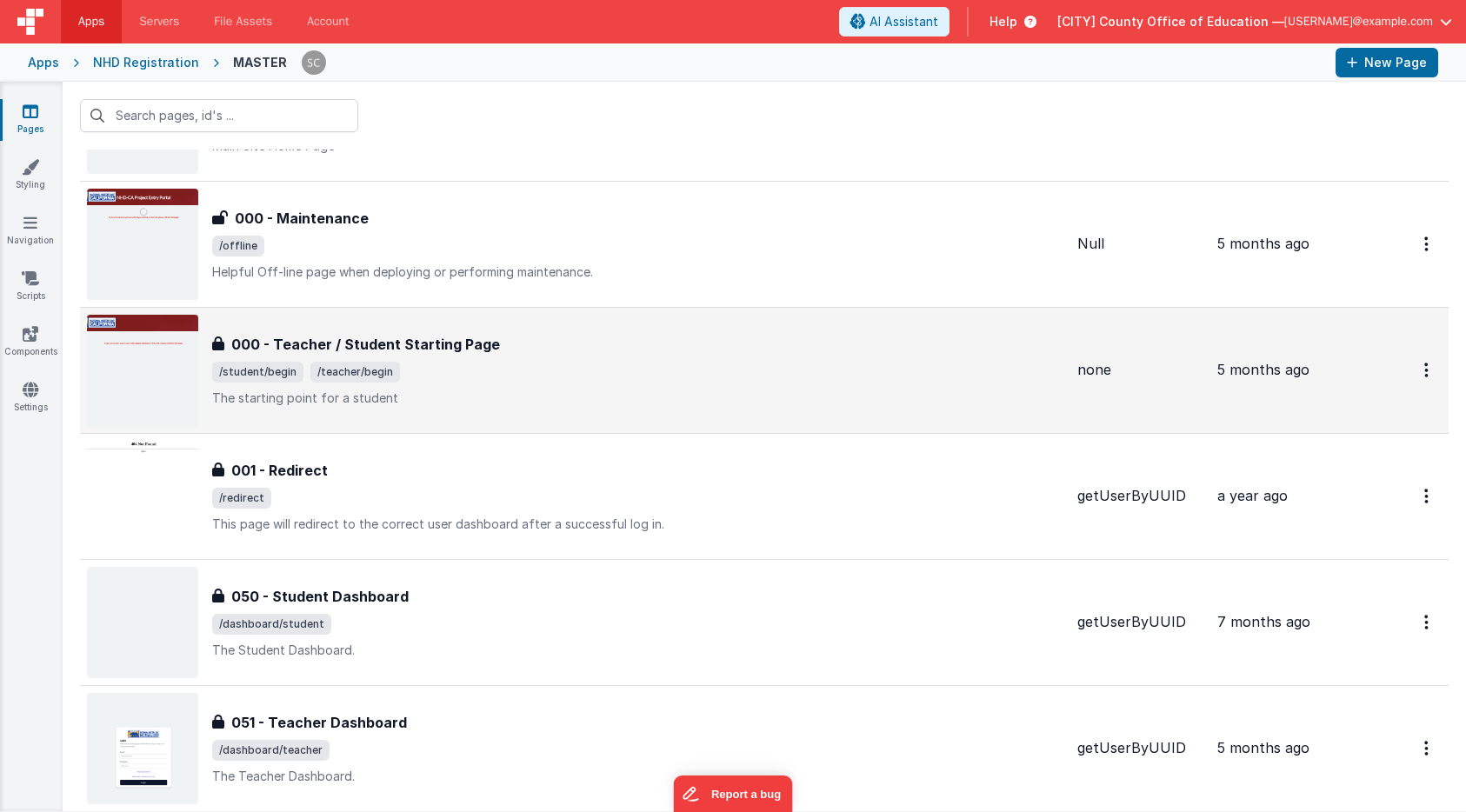 click on "000 - Teacher / Student Starting Page" at bounding box center [365, 344] 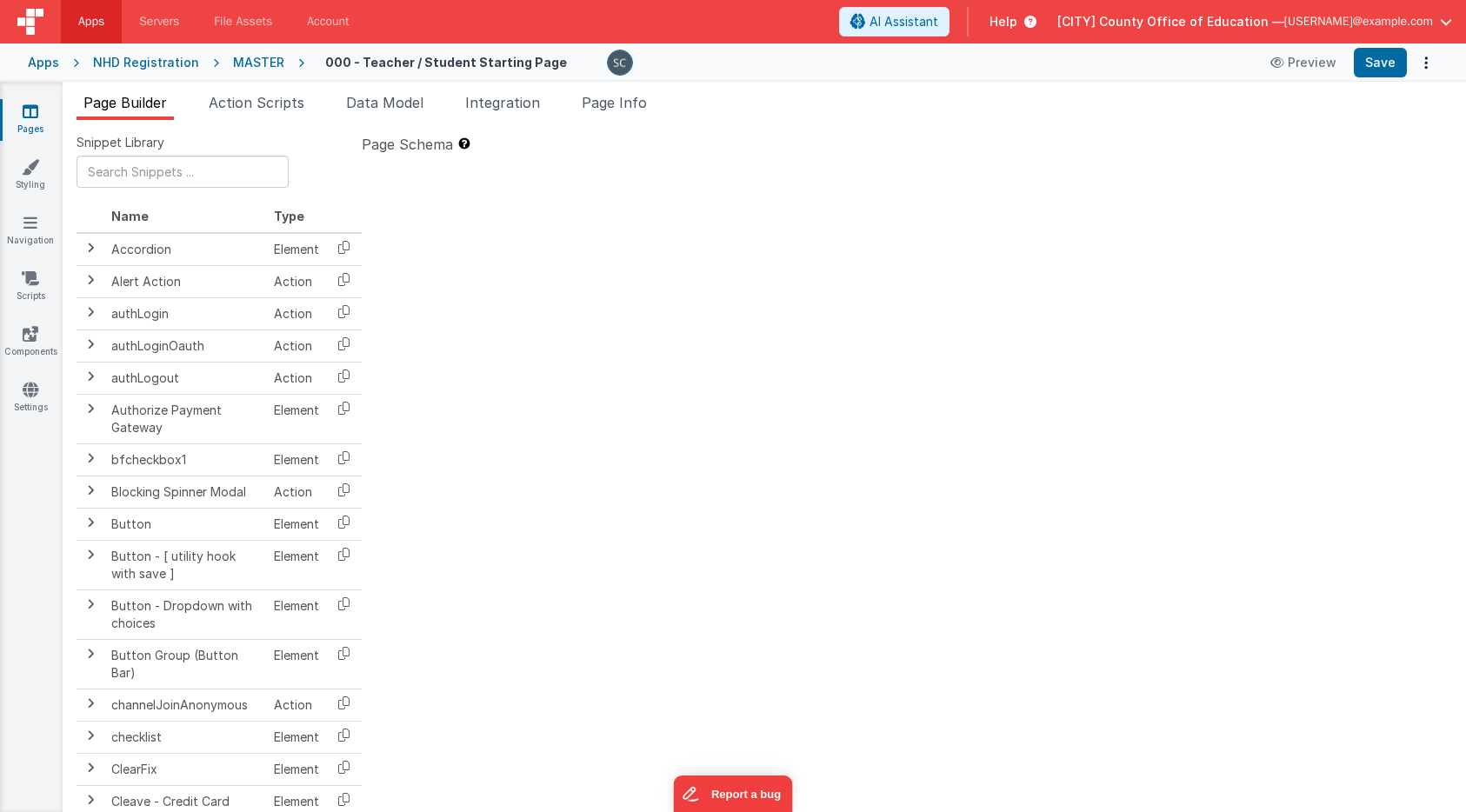 click at bounding box center (30, 111) 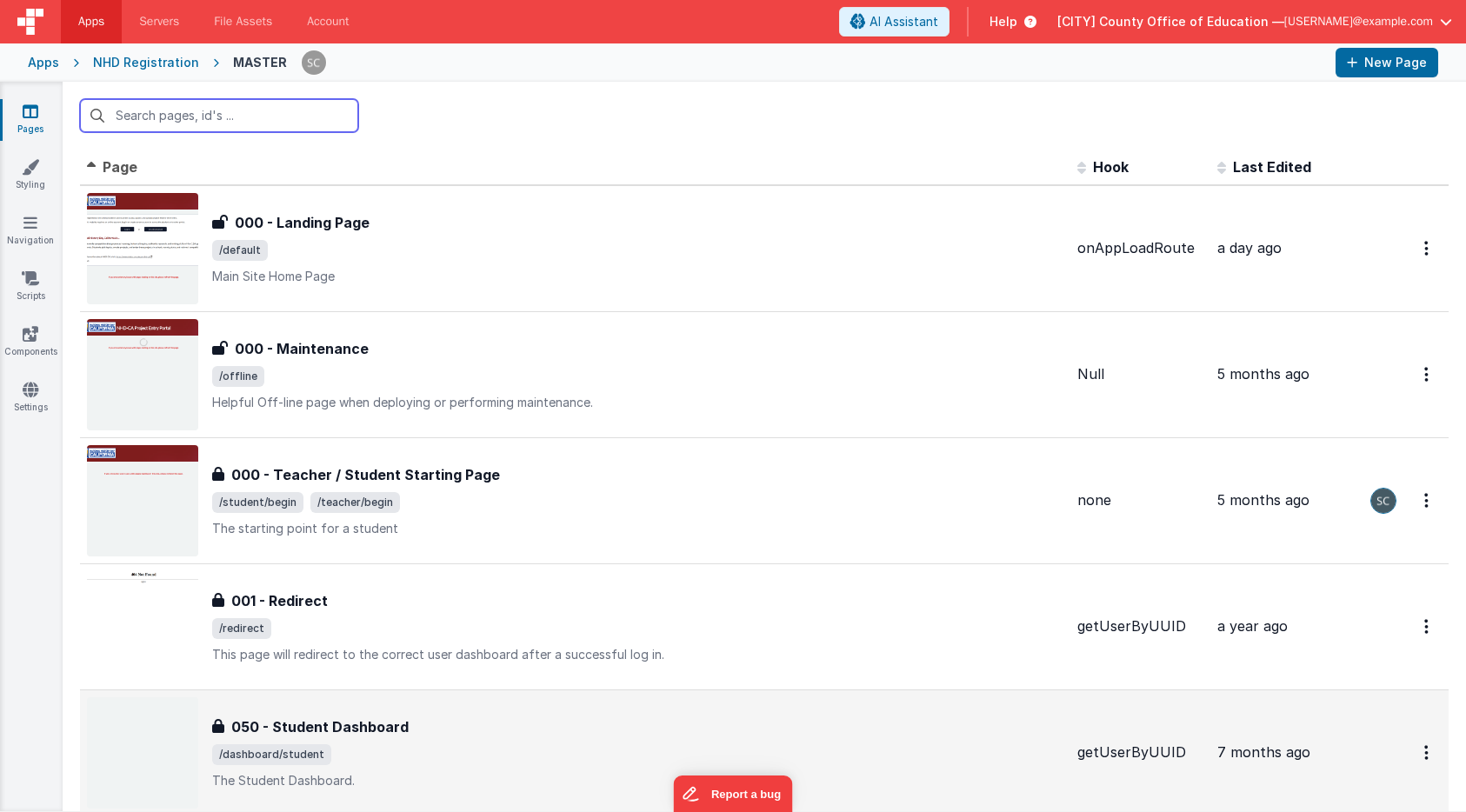 scroll, scrollTop: 295, scrollLeft: 0, axis: vertical 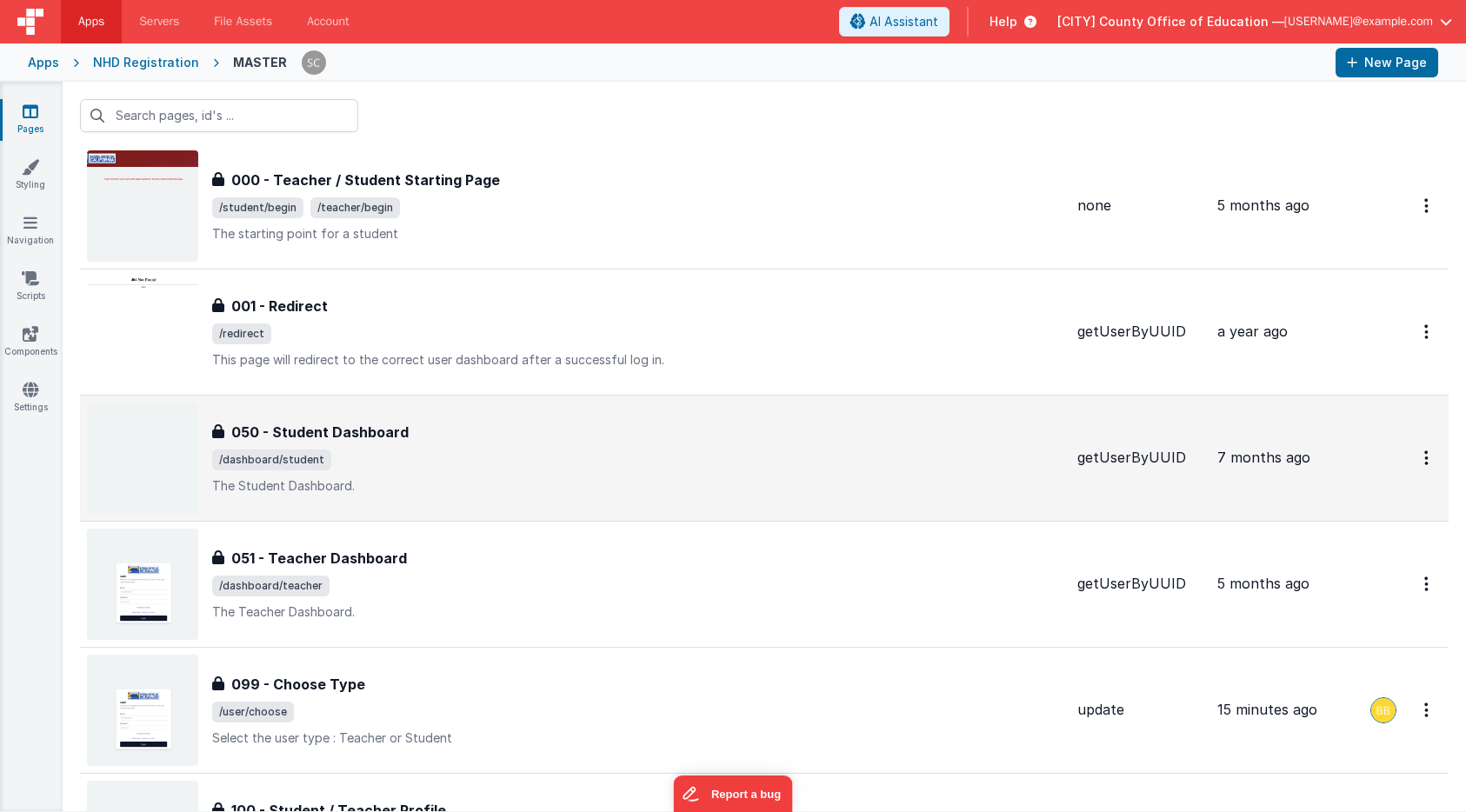 click on "050 - Student Dashboard" at bounding box center [320, 432] 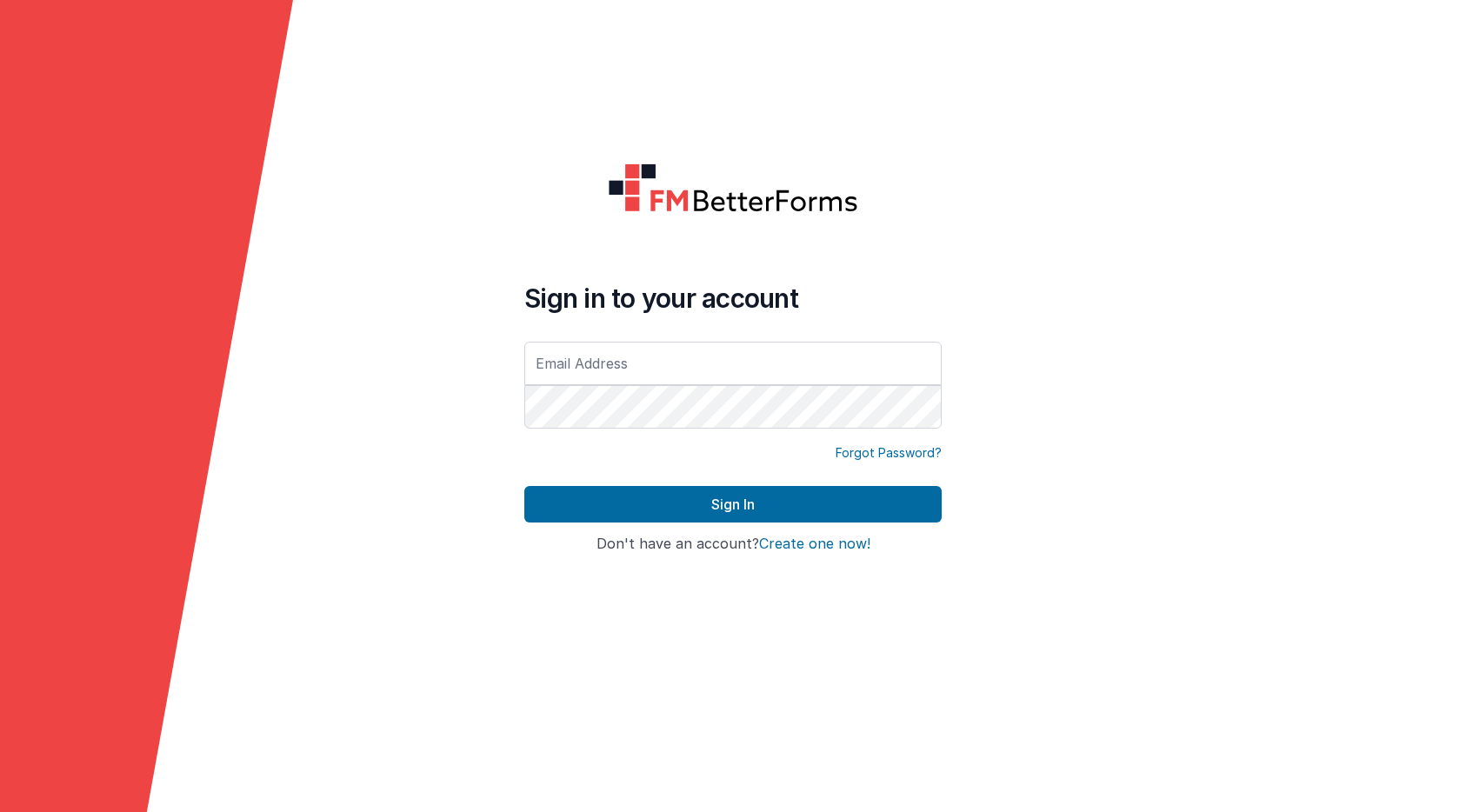 scroll, scrollTop: 0, scrollLeft: 0, axis: both 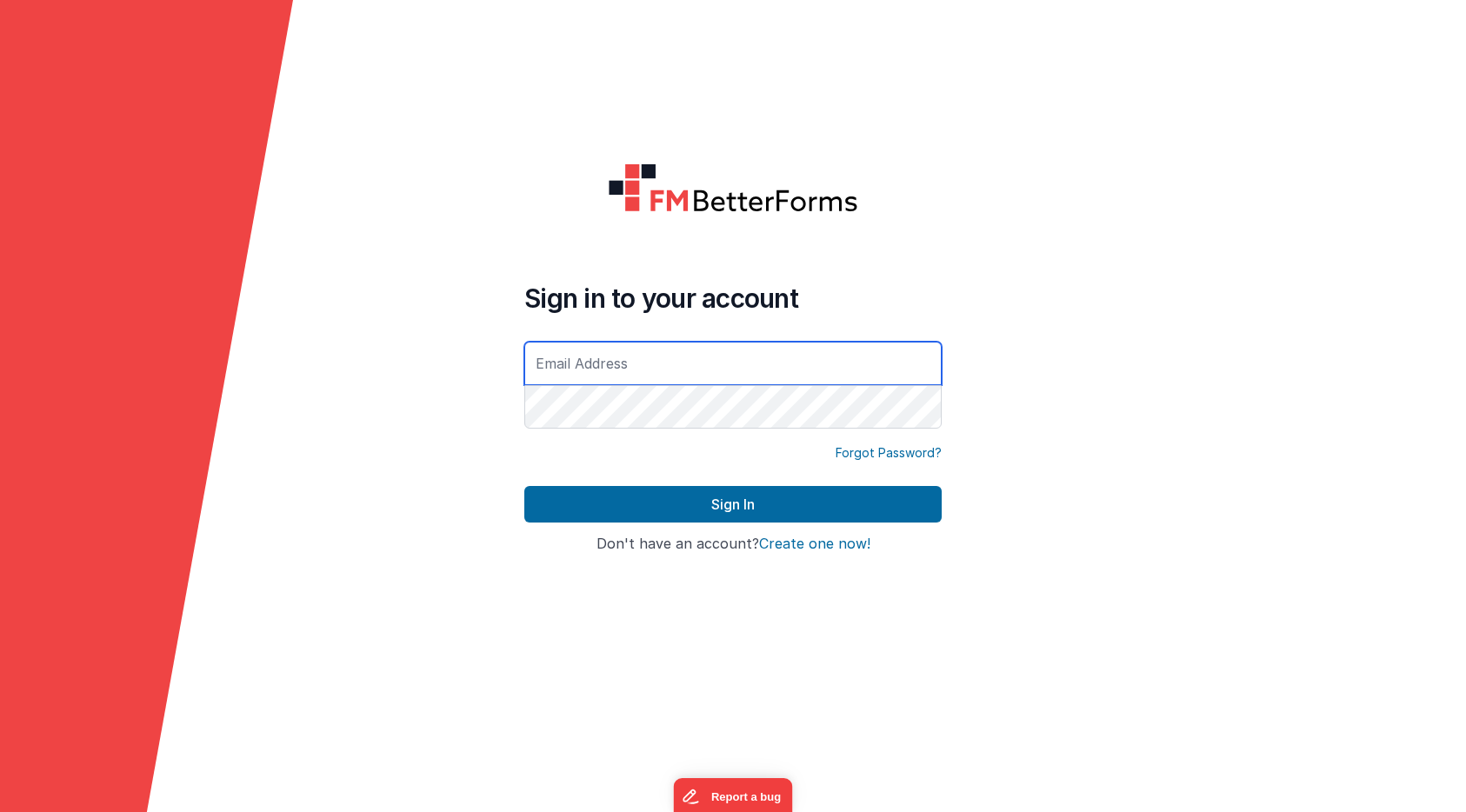 paste on "support-tools@example.com" 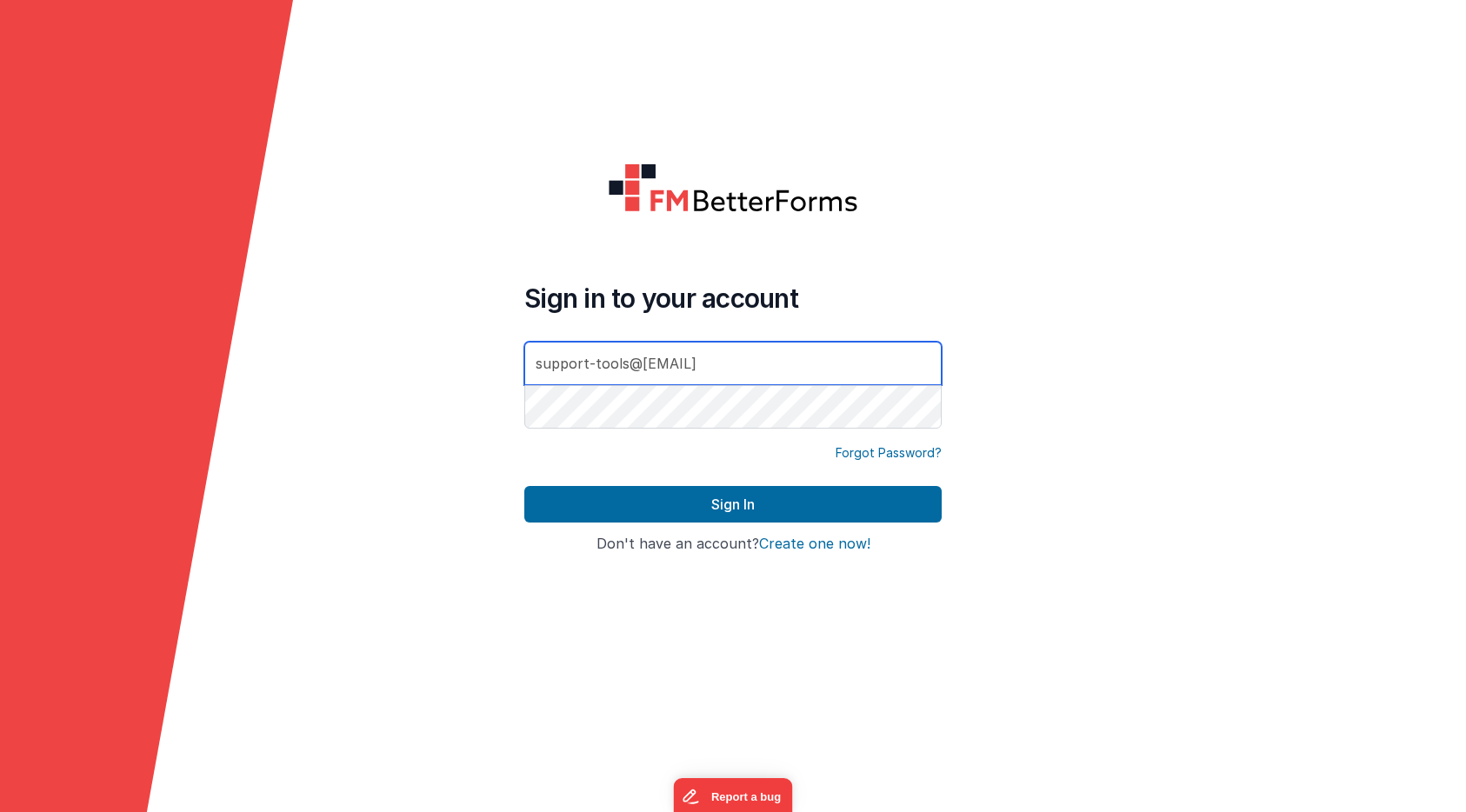 type on "support-tools@example.com" 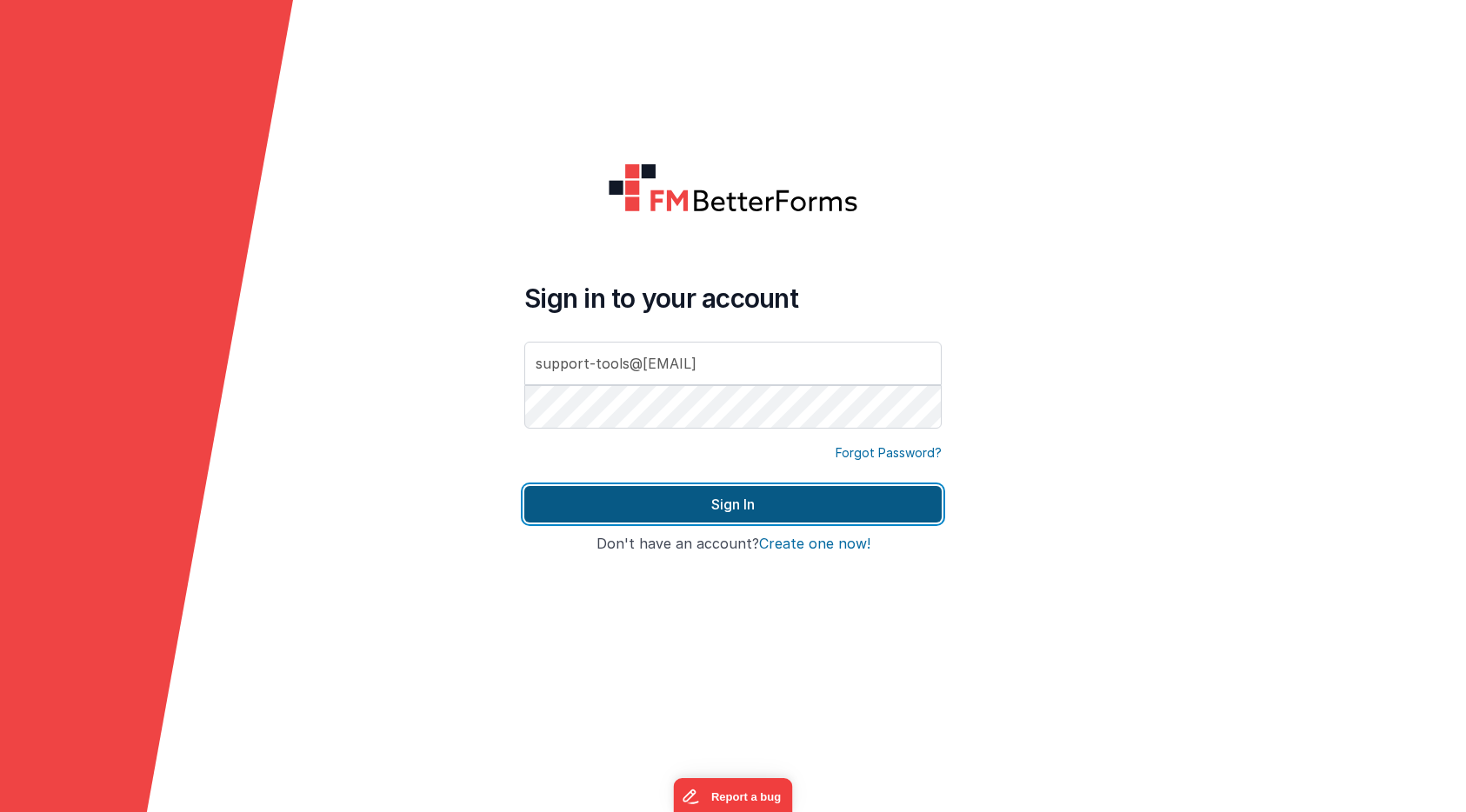 click on "Sign In" at bounding box center [733, 504] 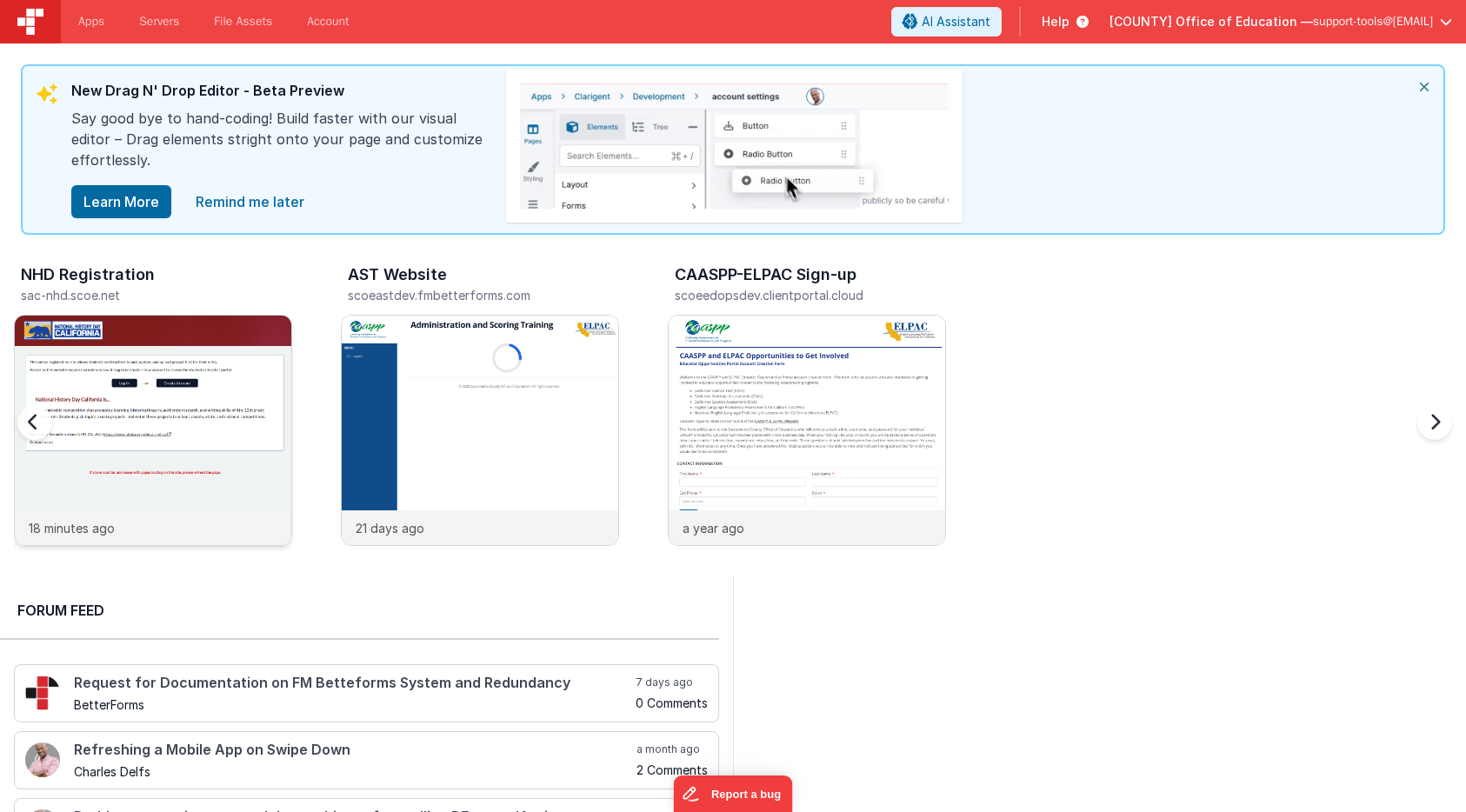 click at bounding box center [153, 454] 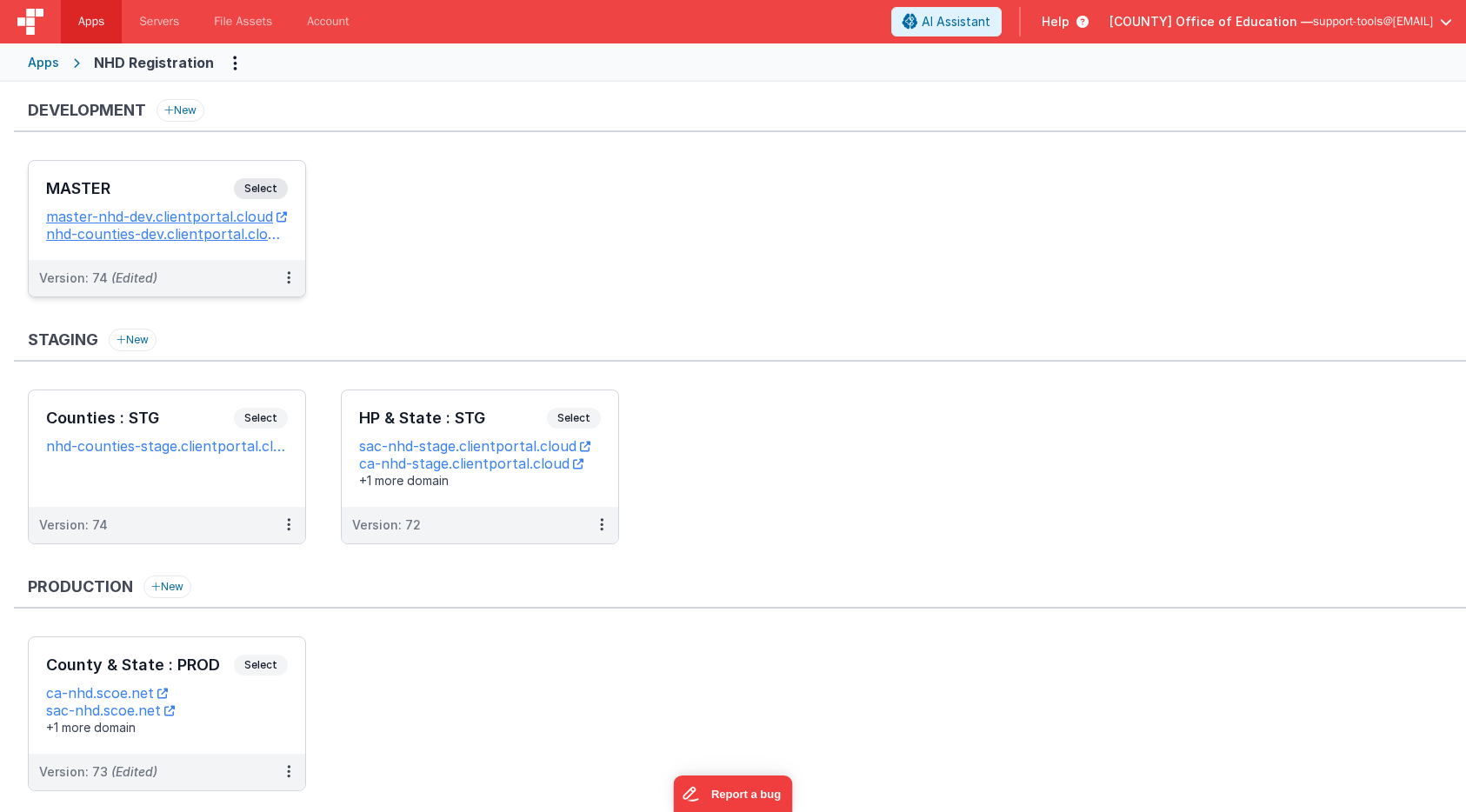 click on "Select" at bounding box center [261, 189] 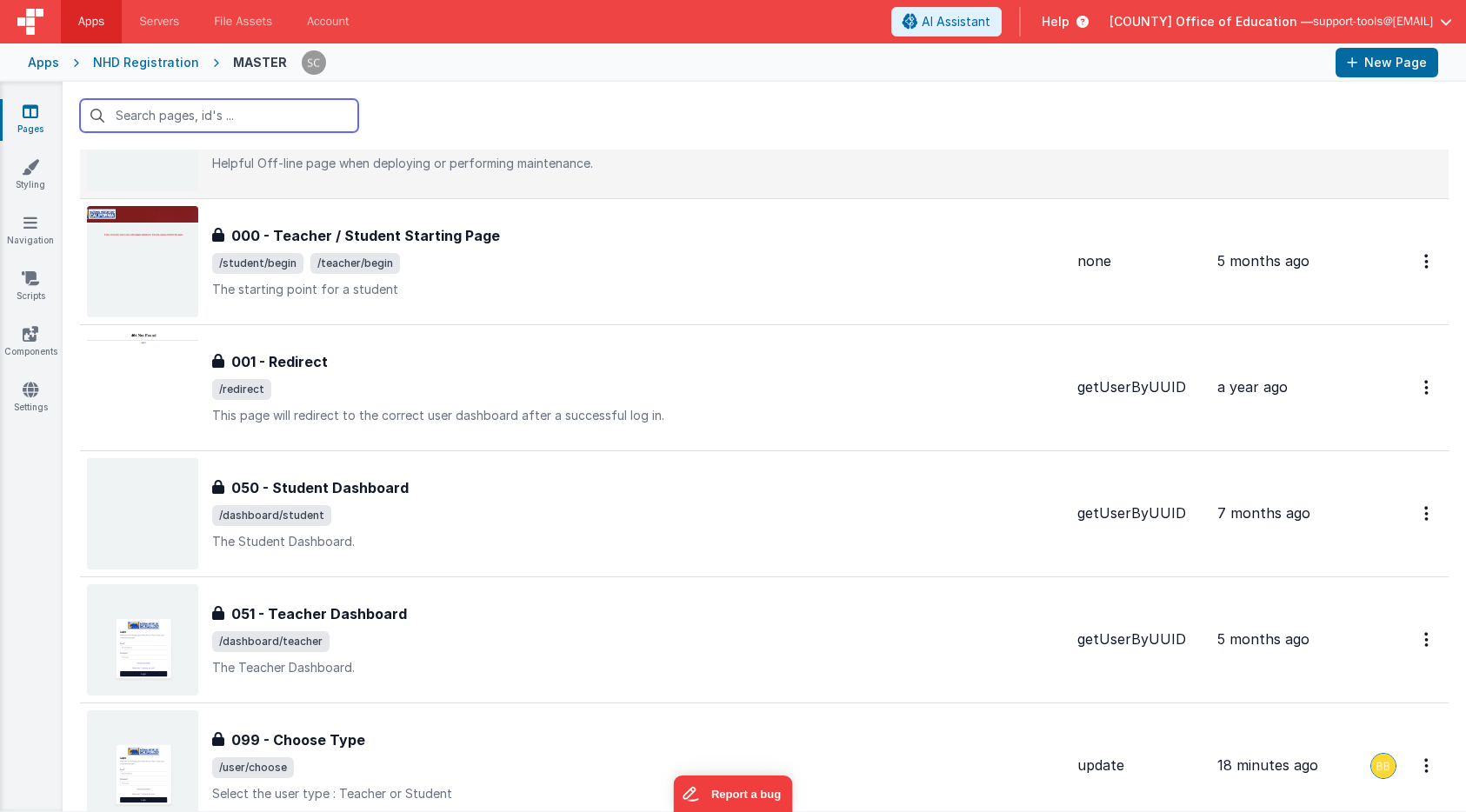 scroll, scrollTop: 314, scrollLeft: 0, axis: vertical 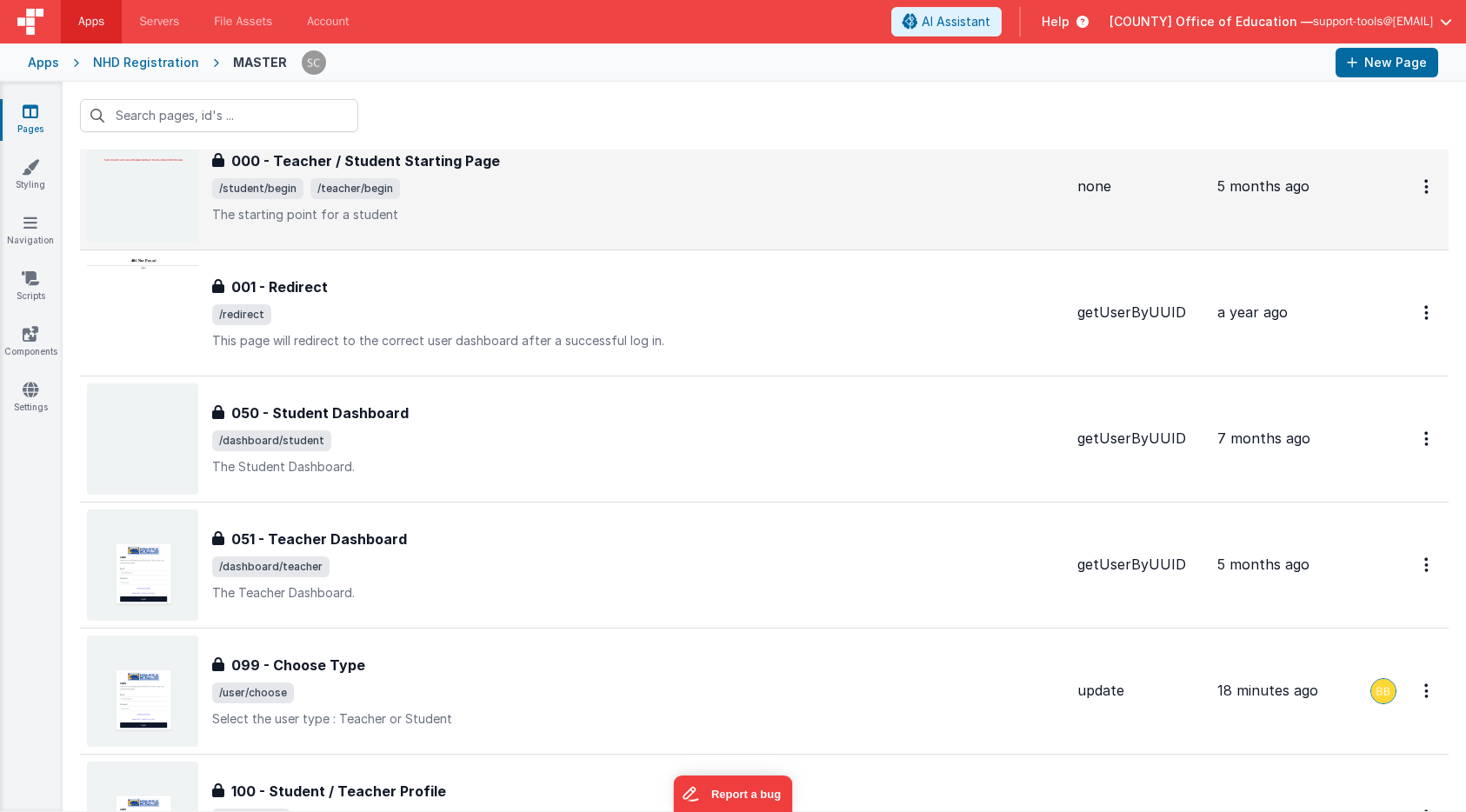 click on "000 - Teacher / Student Starting Page" at bounding box center (365, 161) 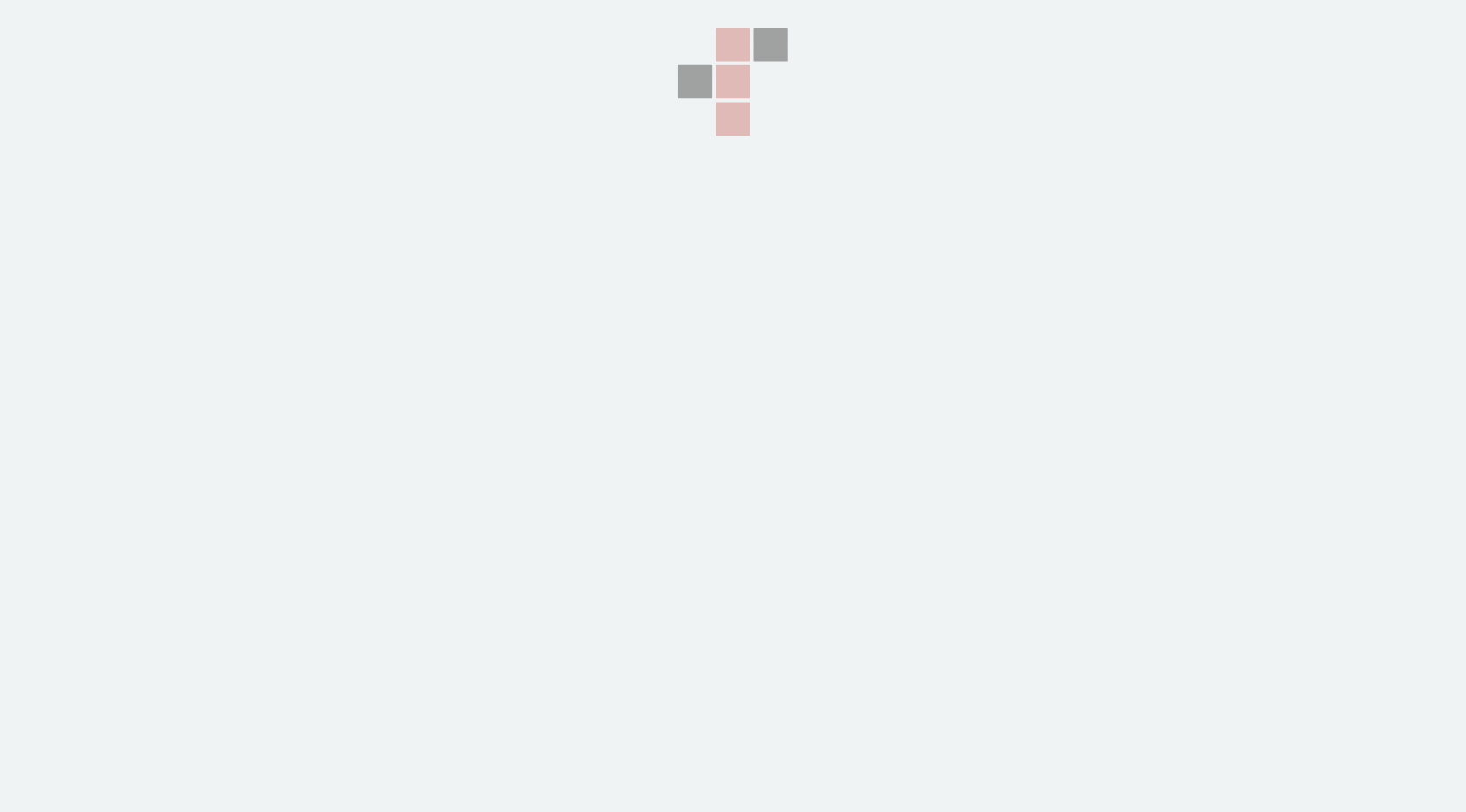 scroll, scrollTop: 0, scrollLeft: 0, axis: both 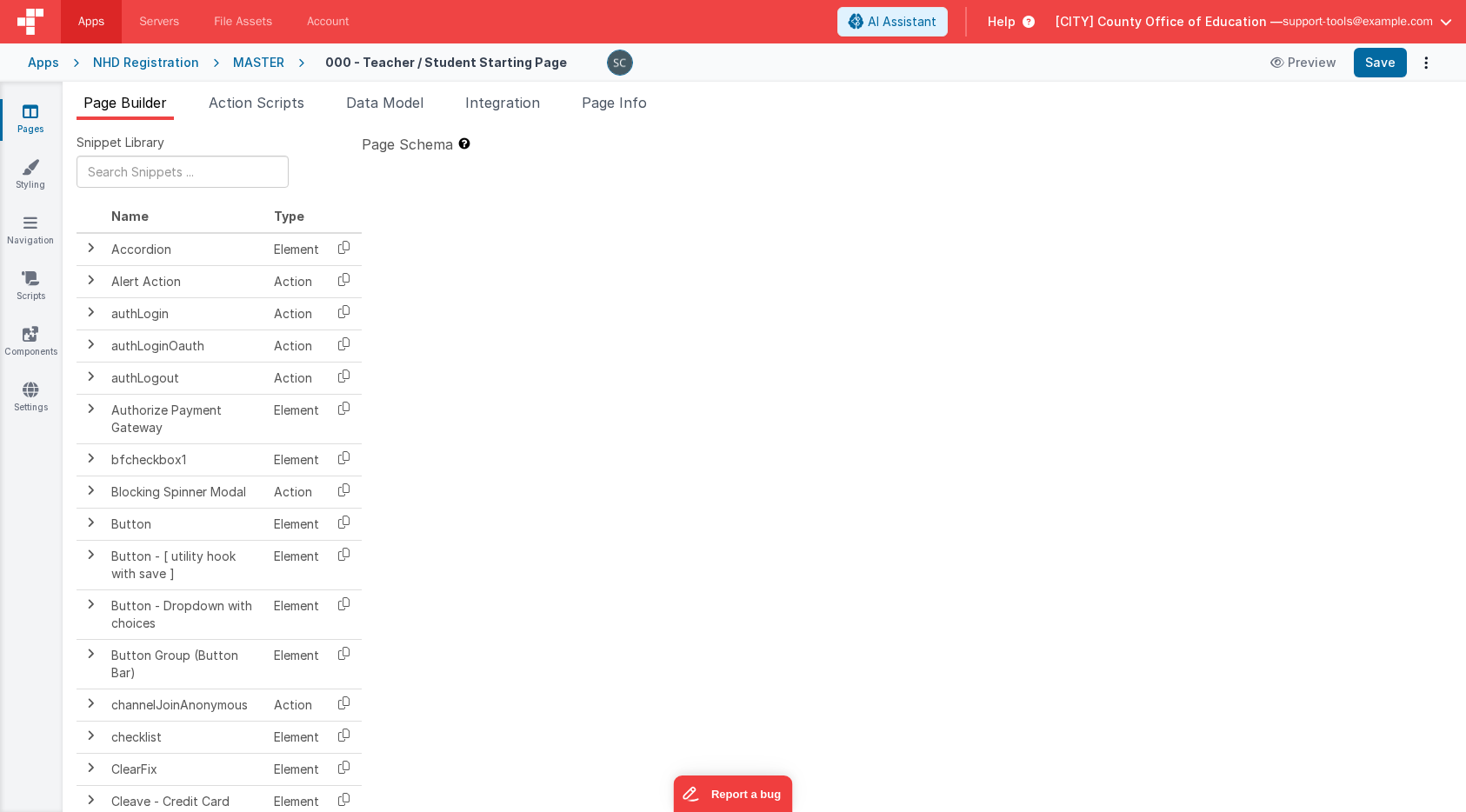 click on "MASTER" at bounding box center (258, 63) 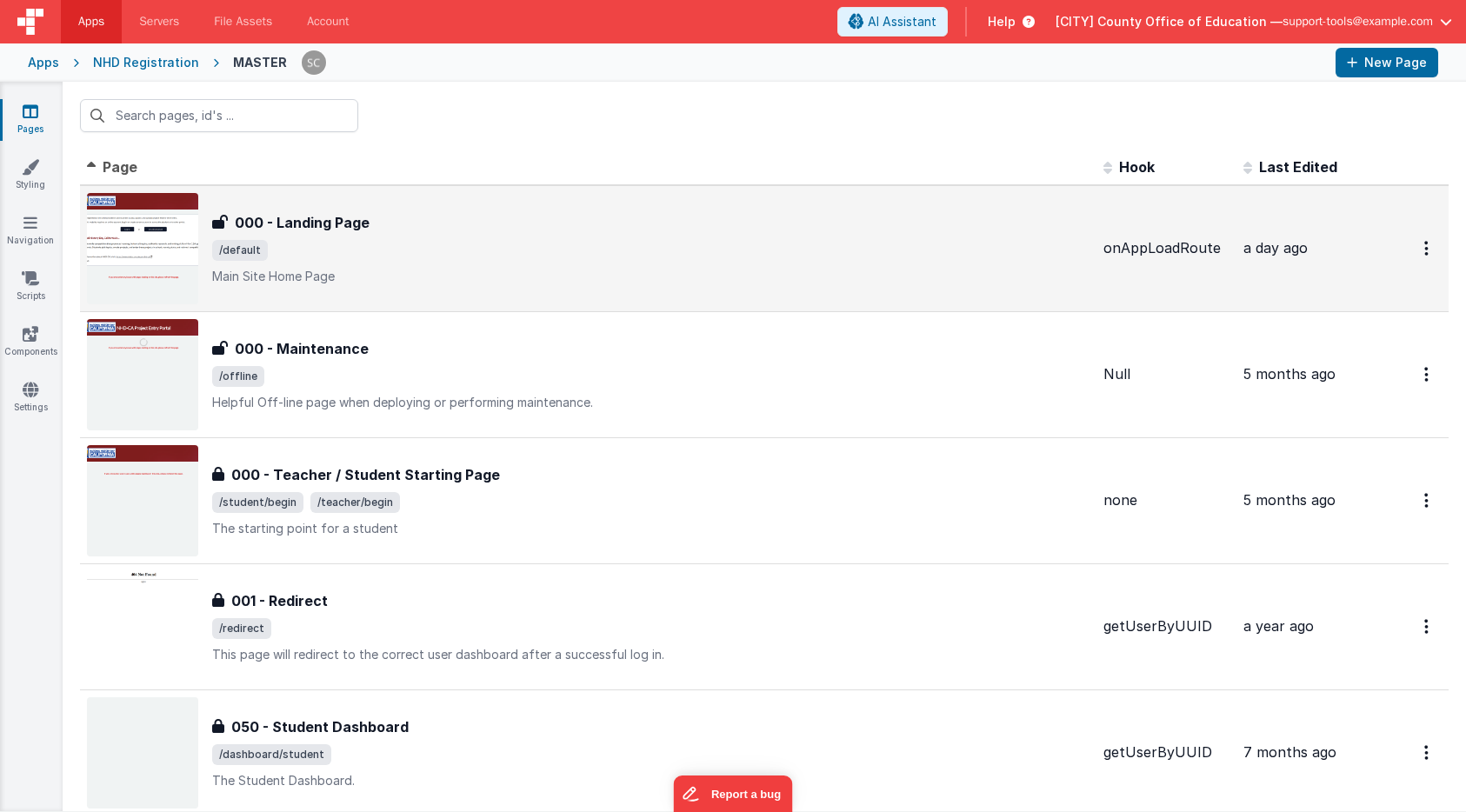 click on "000 - Landing Page" at bounding box center [302, 223] 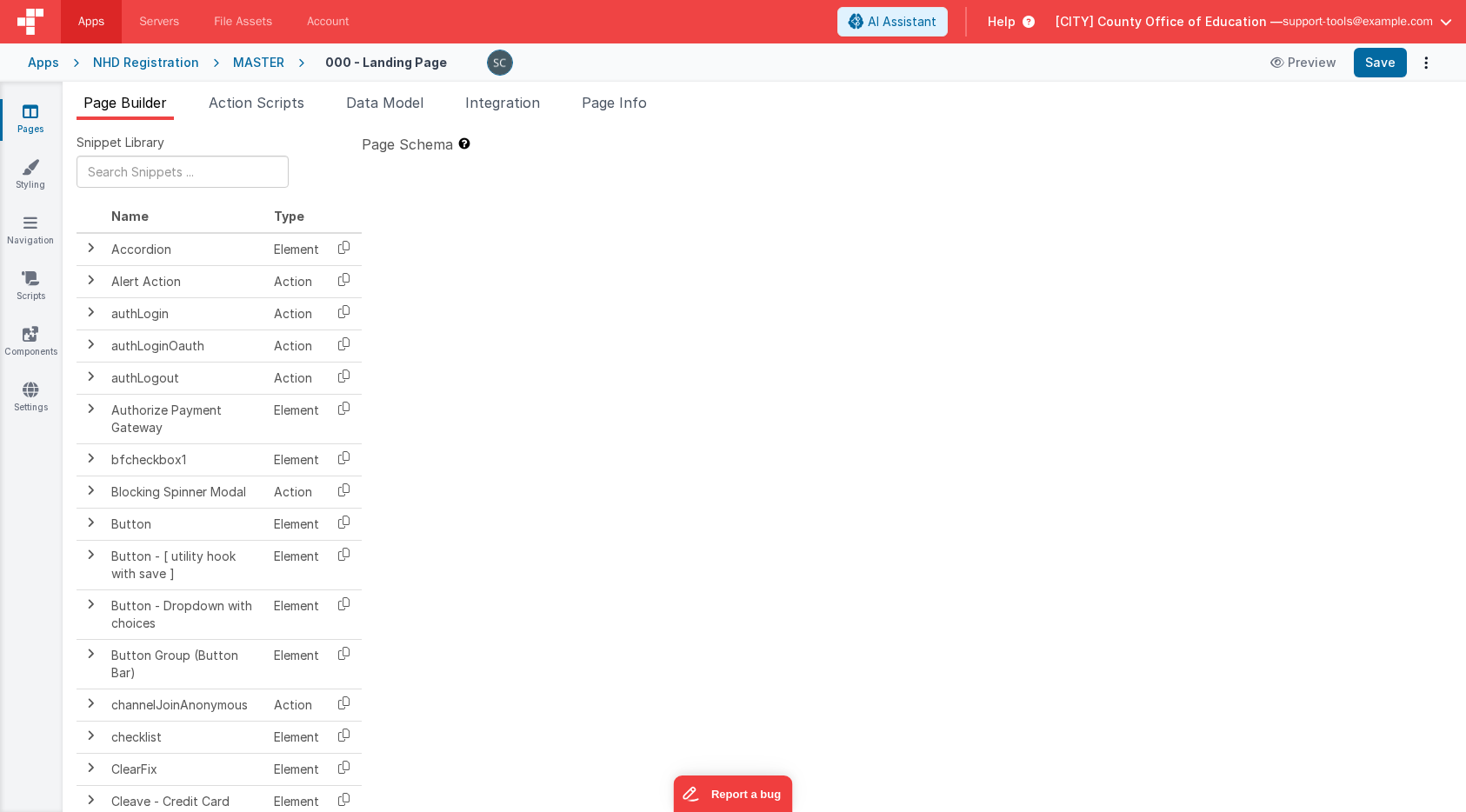 click on "Apps" at bounding box center [43, 63] 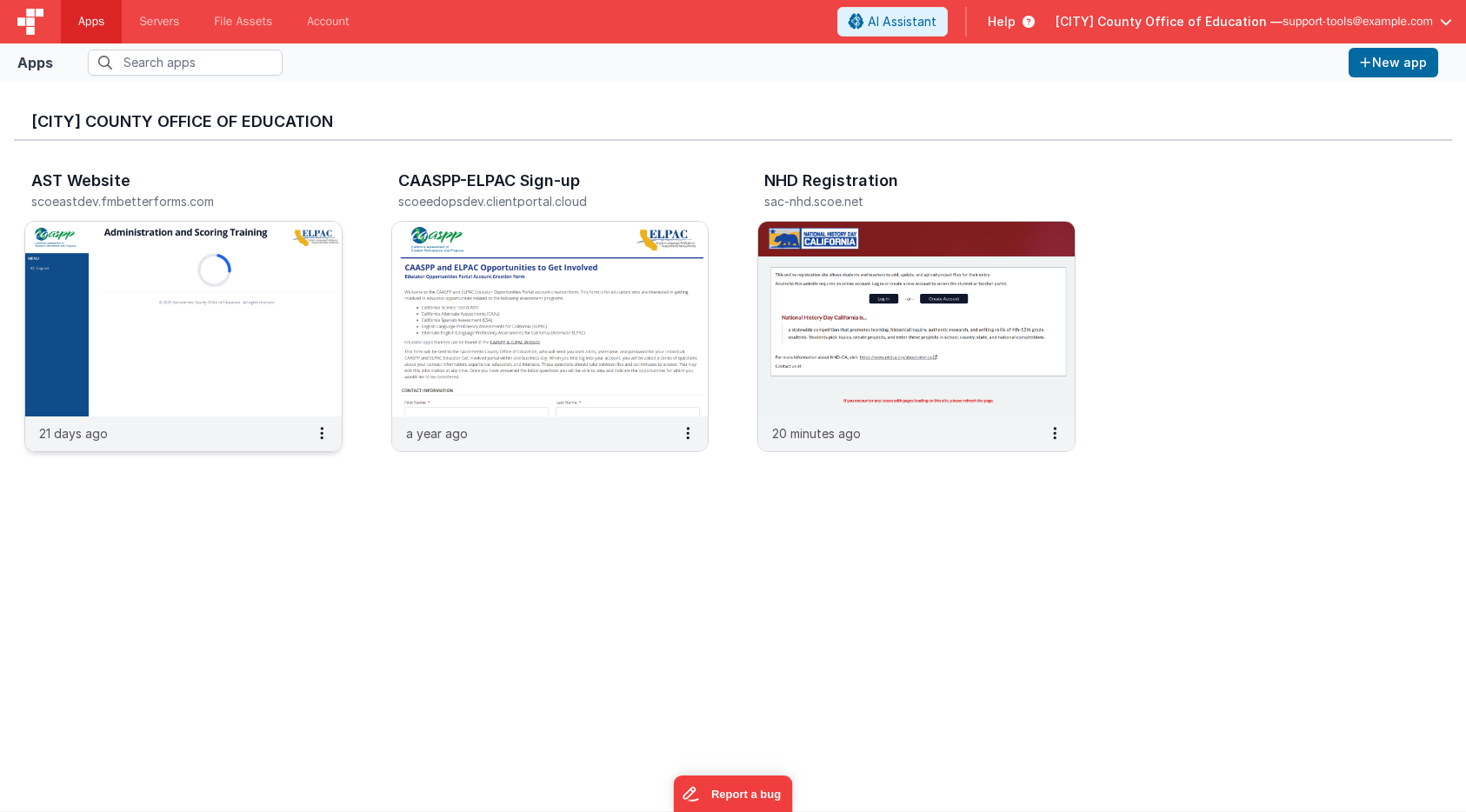 click at bounding box center (183, 319) 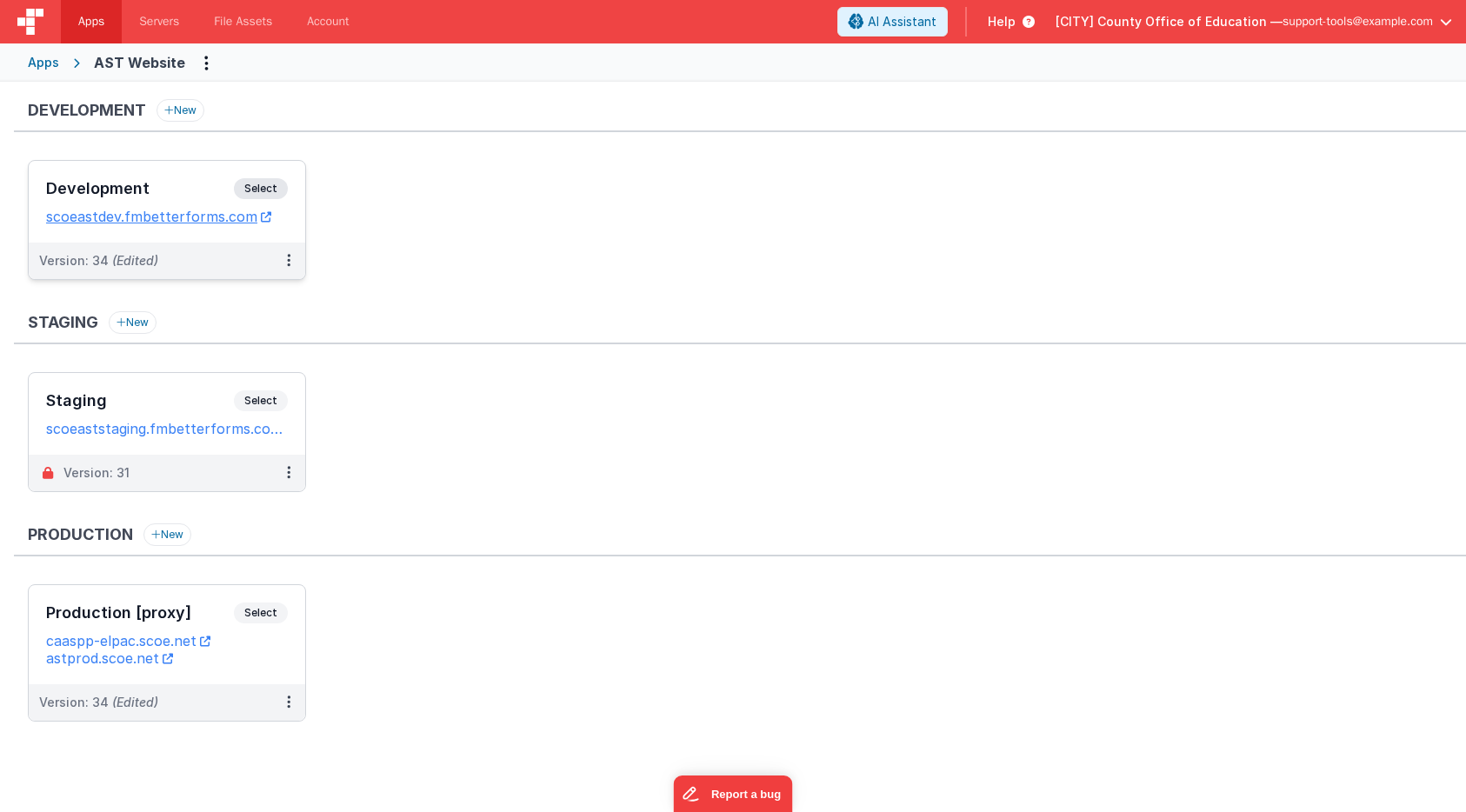 click on "Select" at bounding box center [261, 189] 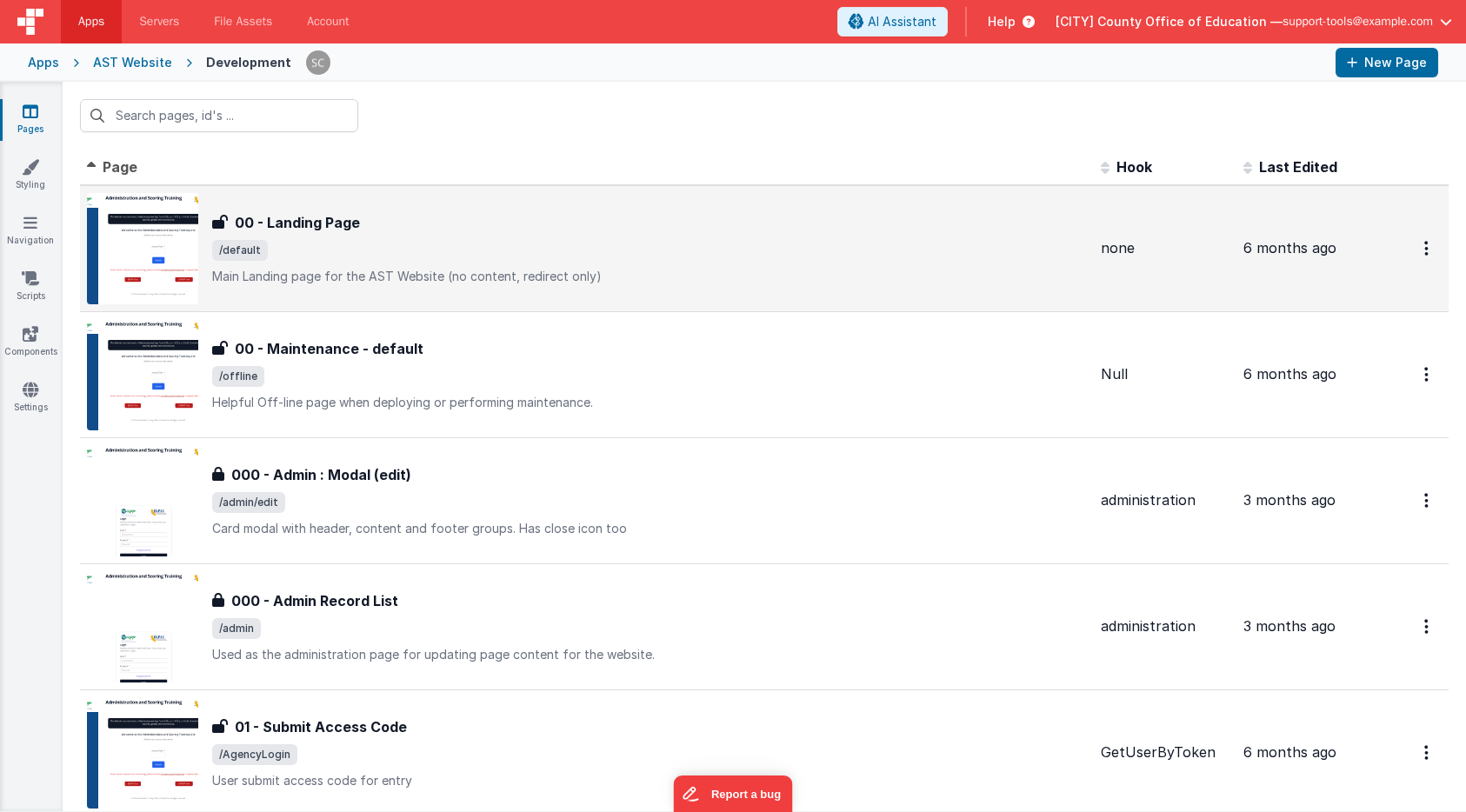 click on "00 - Landing Page" at bounding box center (297, 223) 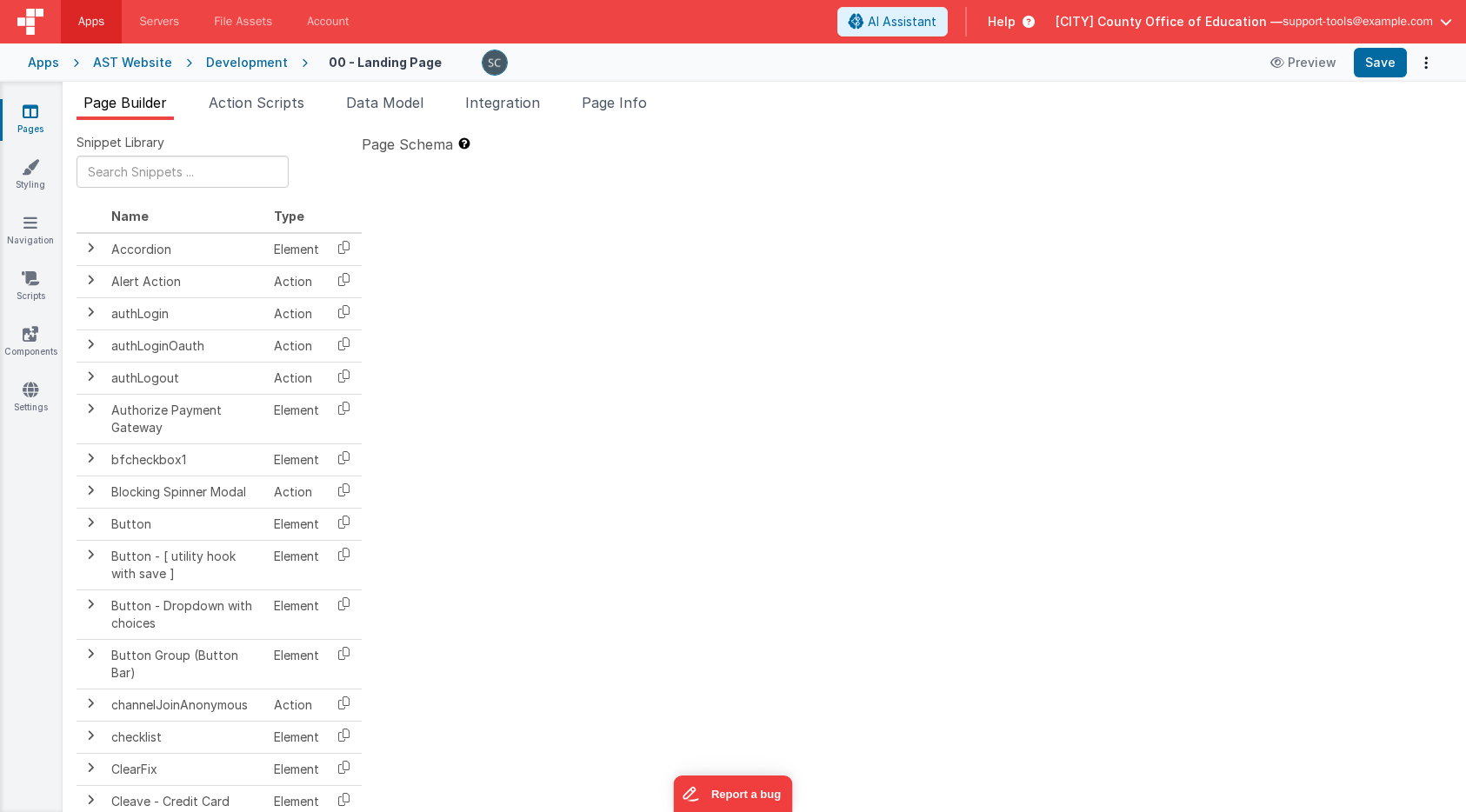 click on "support-tools@[DOMAIN].net" at bounding box center [1357, 22] 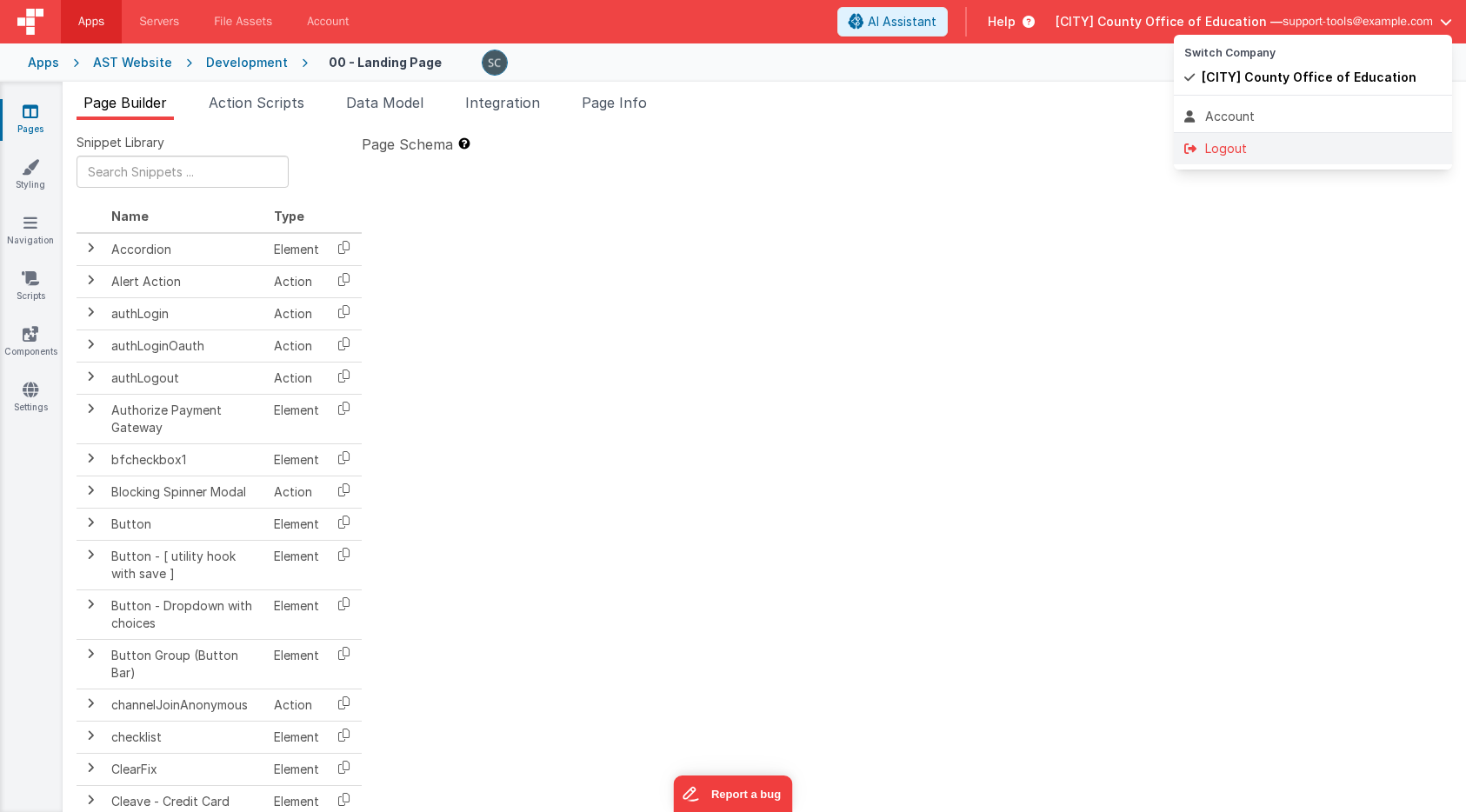 click on "Logout" at bounding box center (1313, 149) 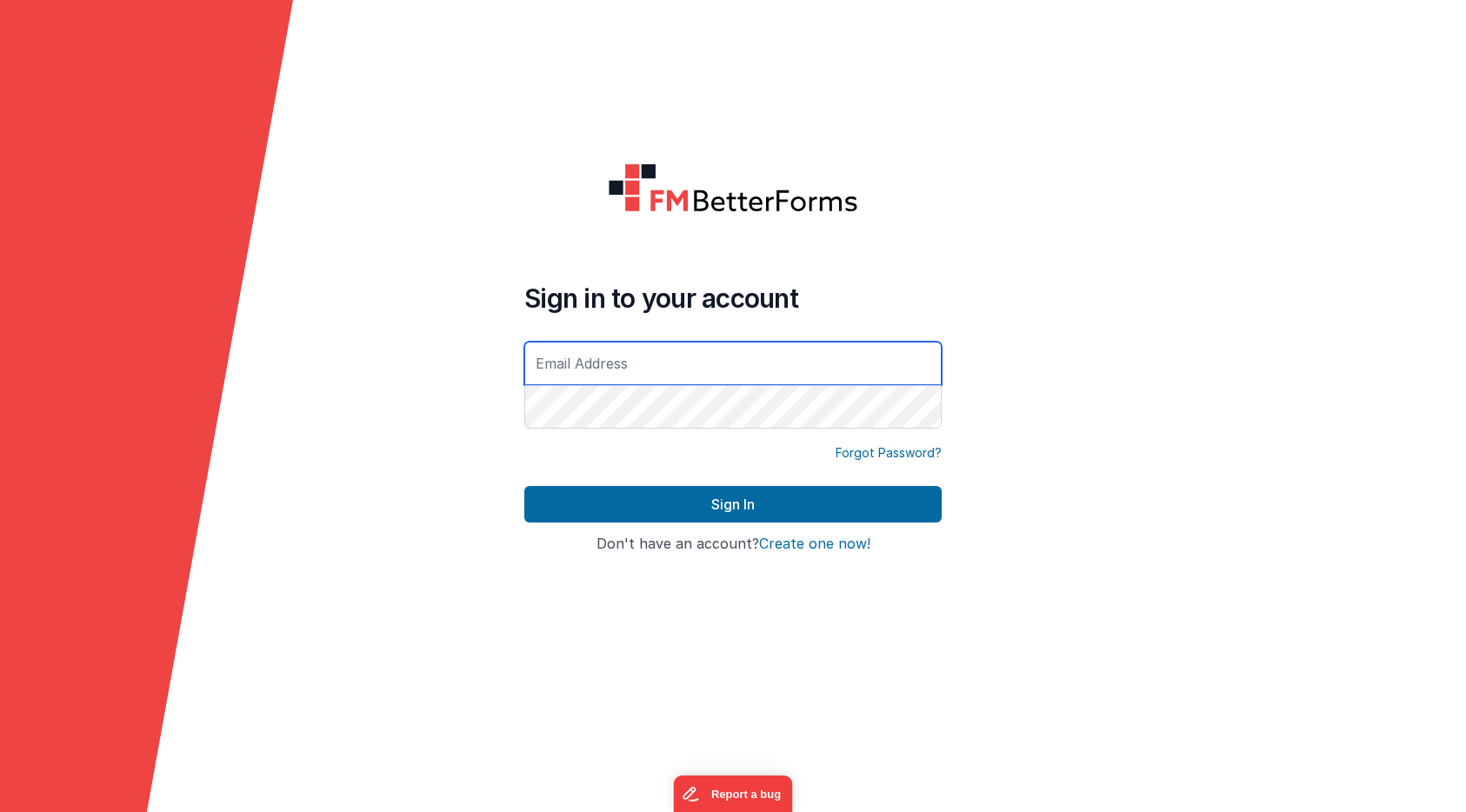 paste on "support-tools@[DOMAIN].net" 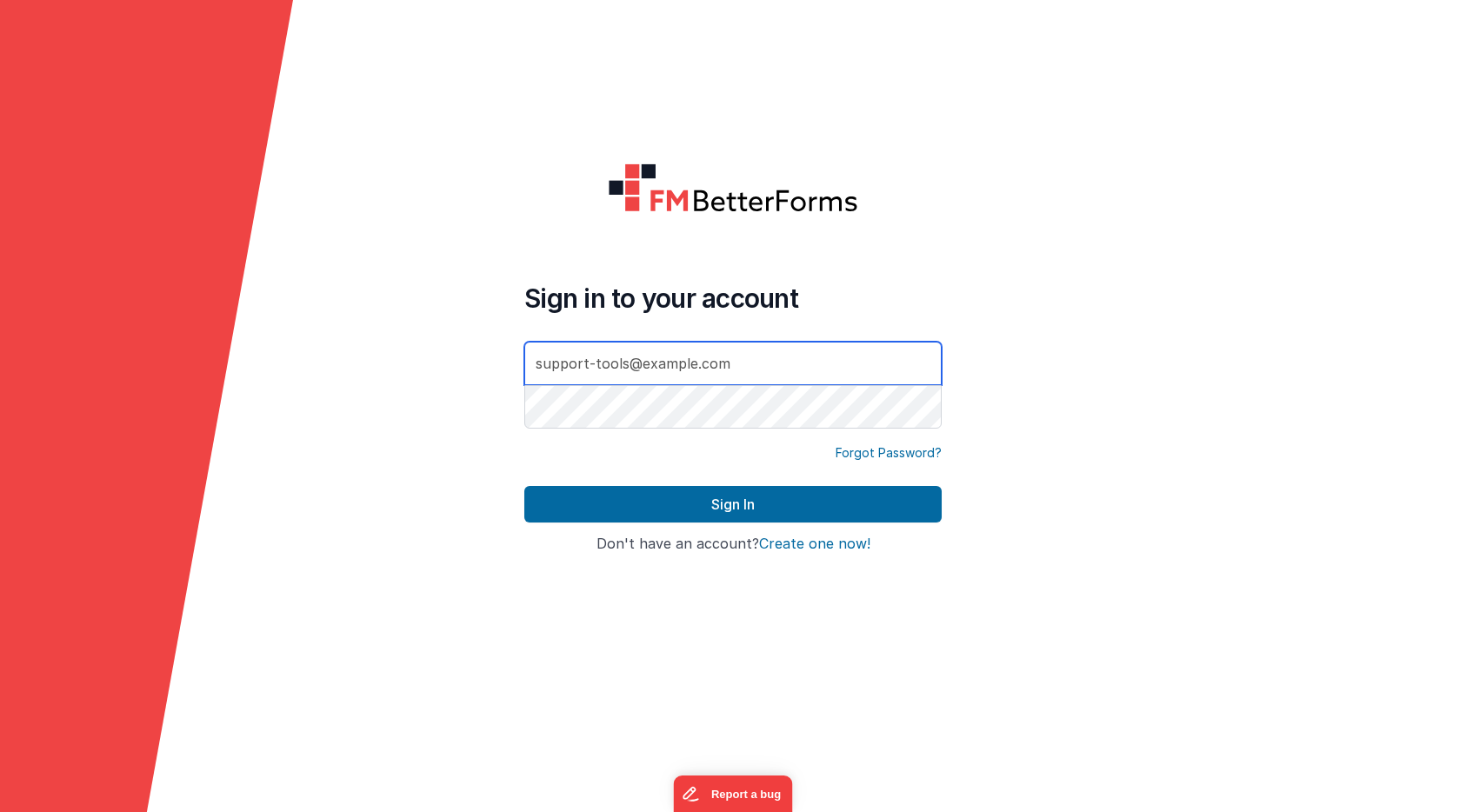 type on "support-tools@[DOMAIN].net" 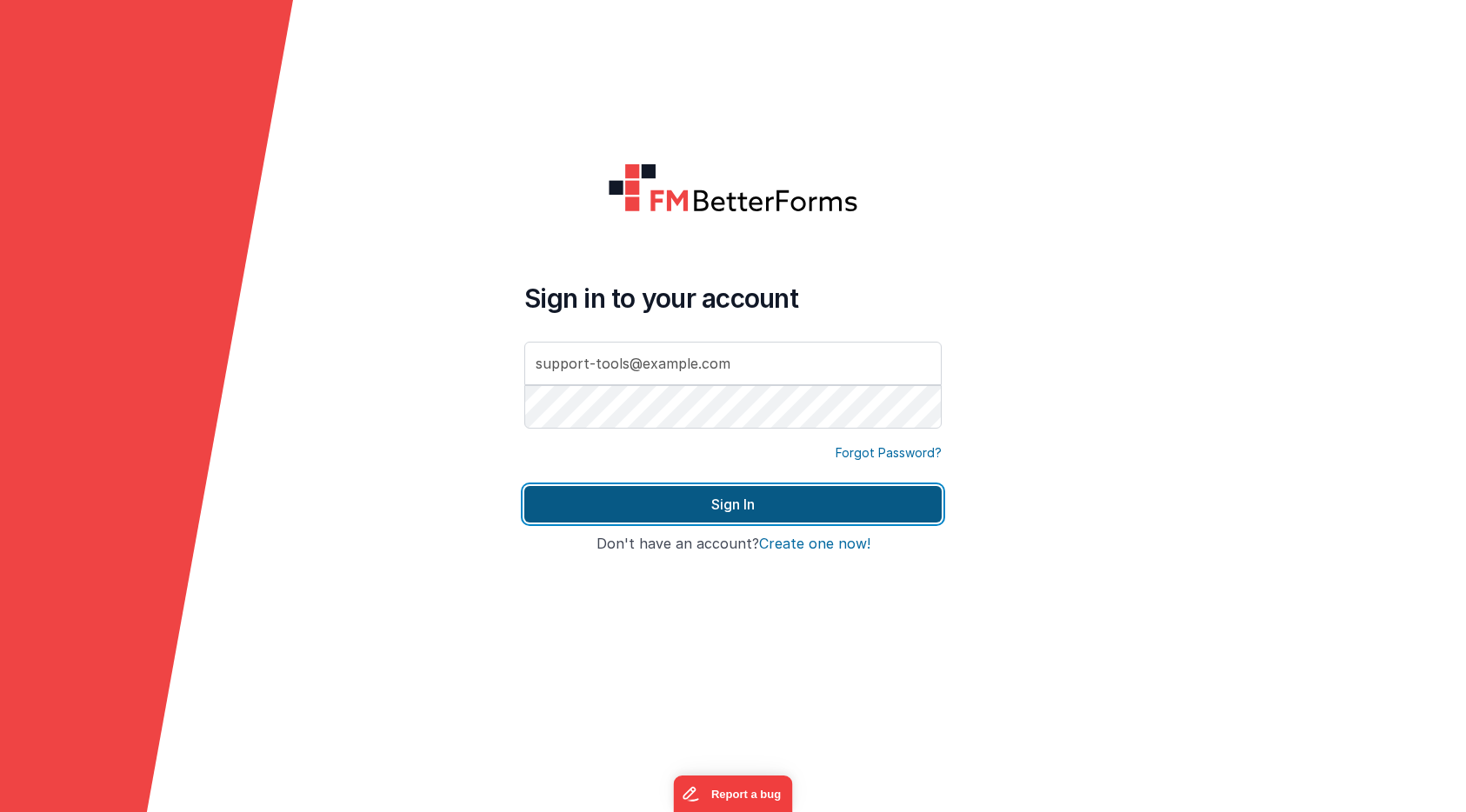 click on "Sign In" at bounding box center (733, 504) 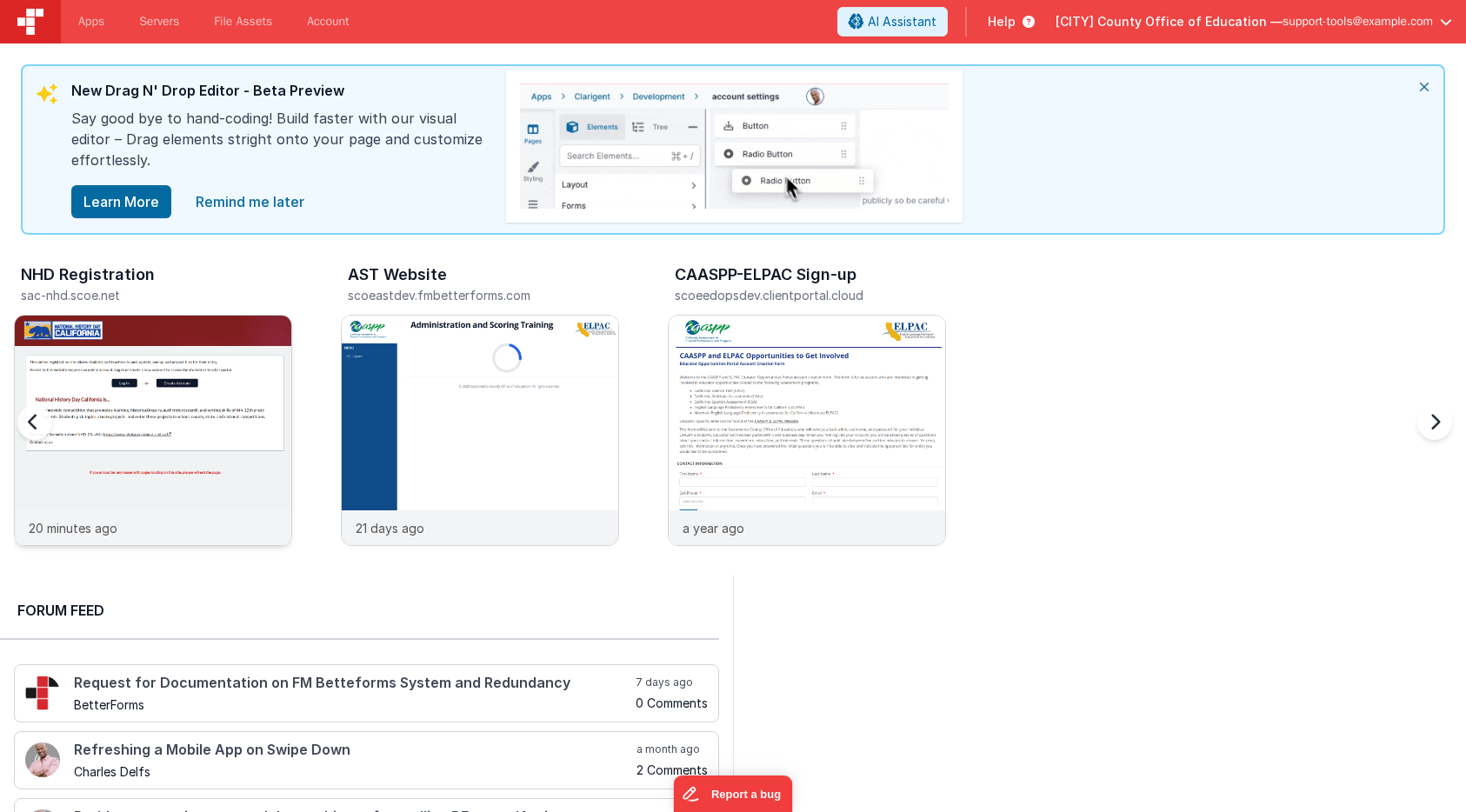 click at bounding box center [153, 454] 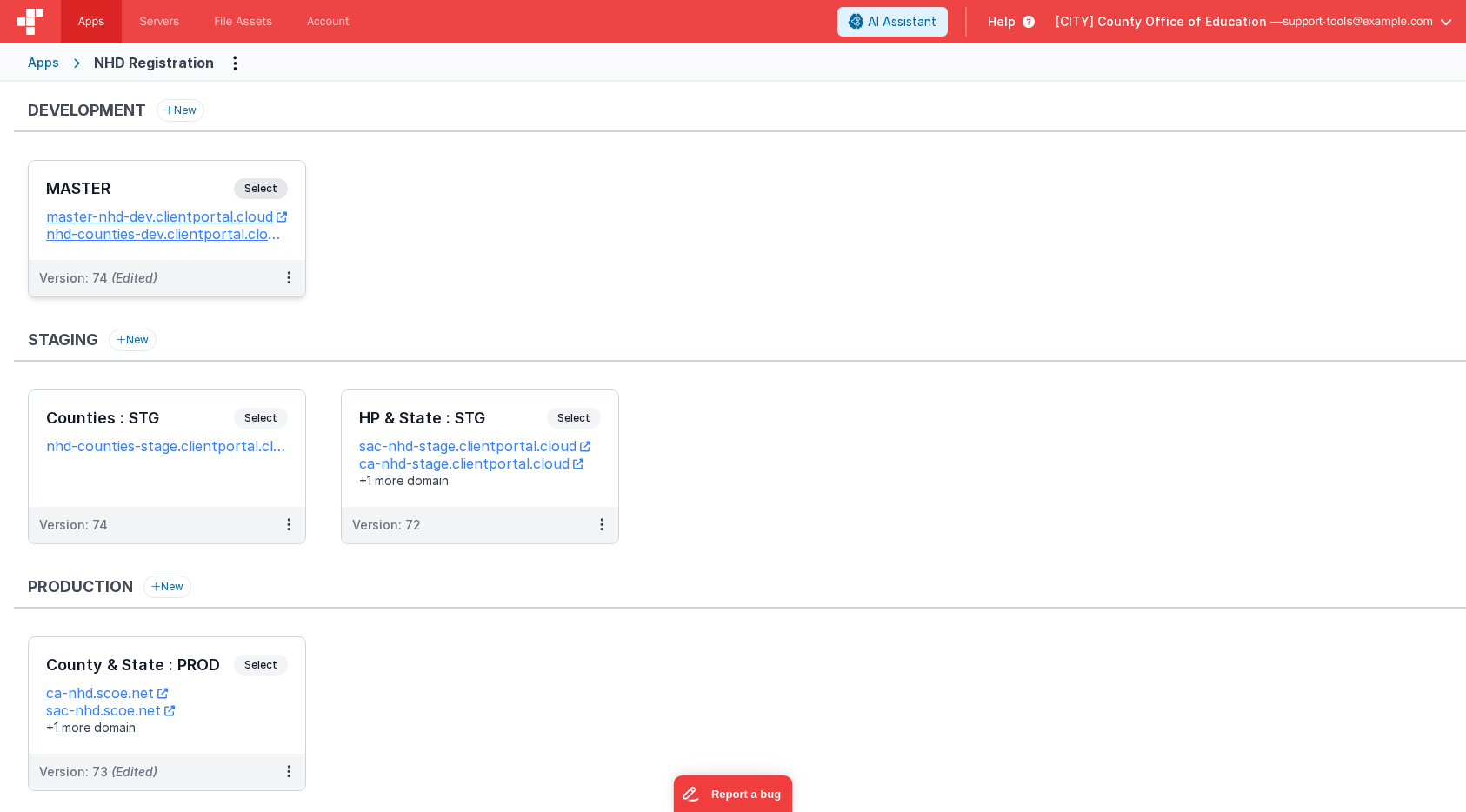 click on "Select" at bounding box center (261, 189) 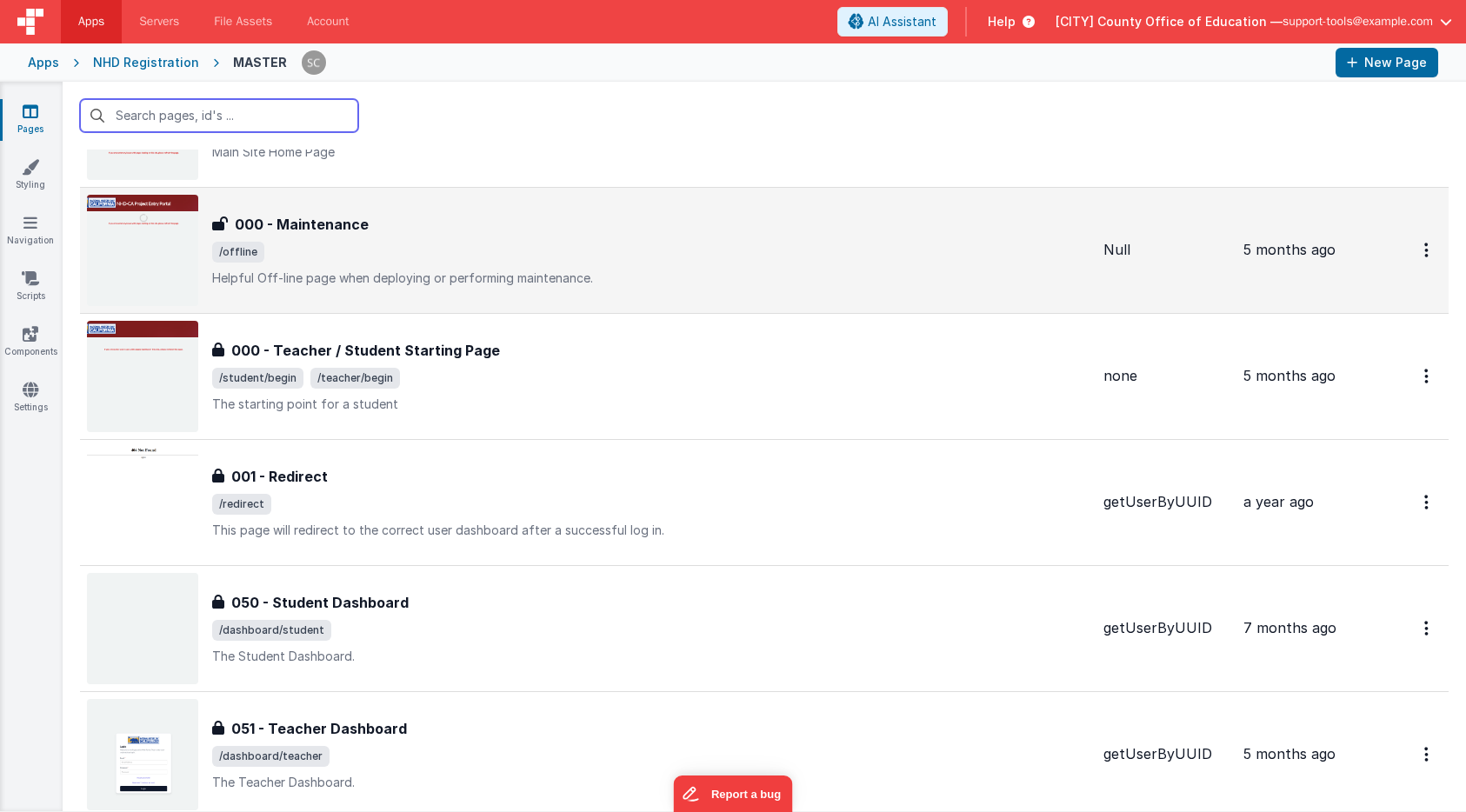 scroll, scrollTop: 147, scrollLeft: 0, axis: vertical 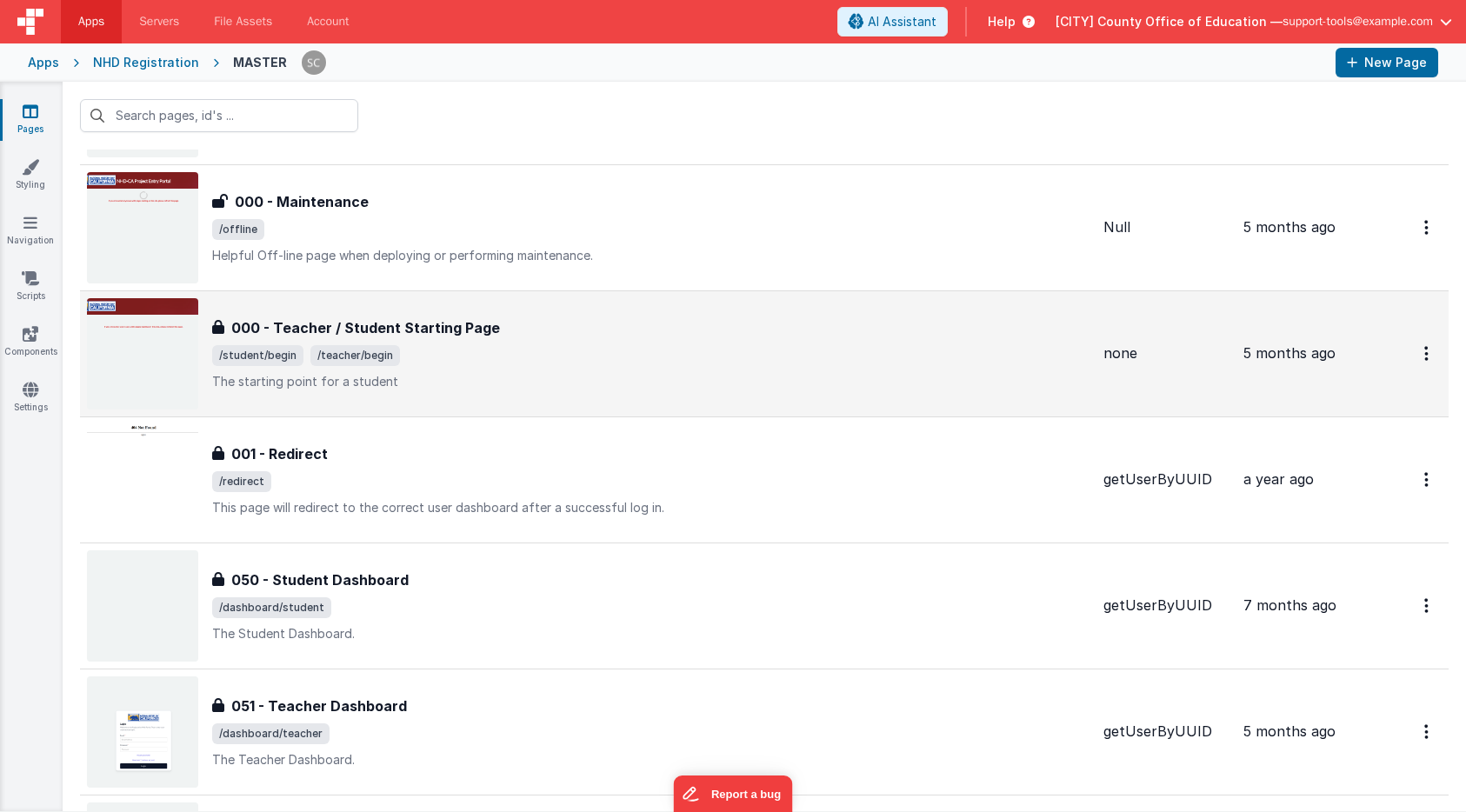 click on "000 - Teacher / Student Starting Page" at bounding box center (365, 328) 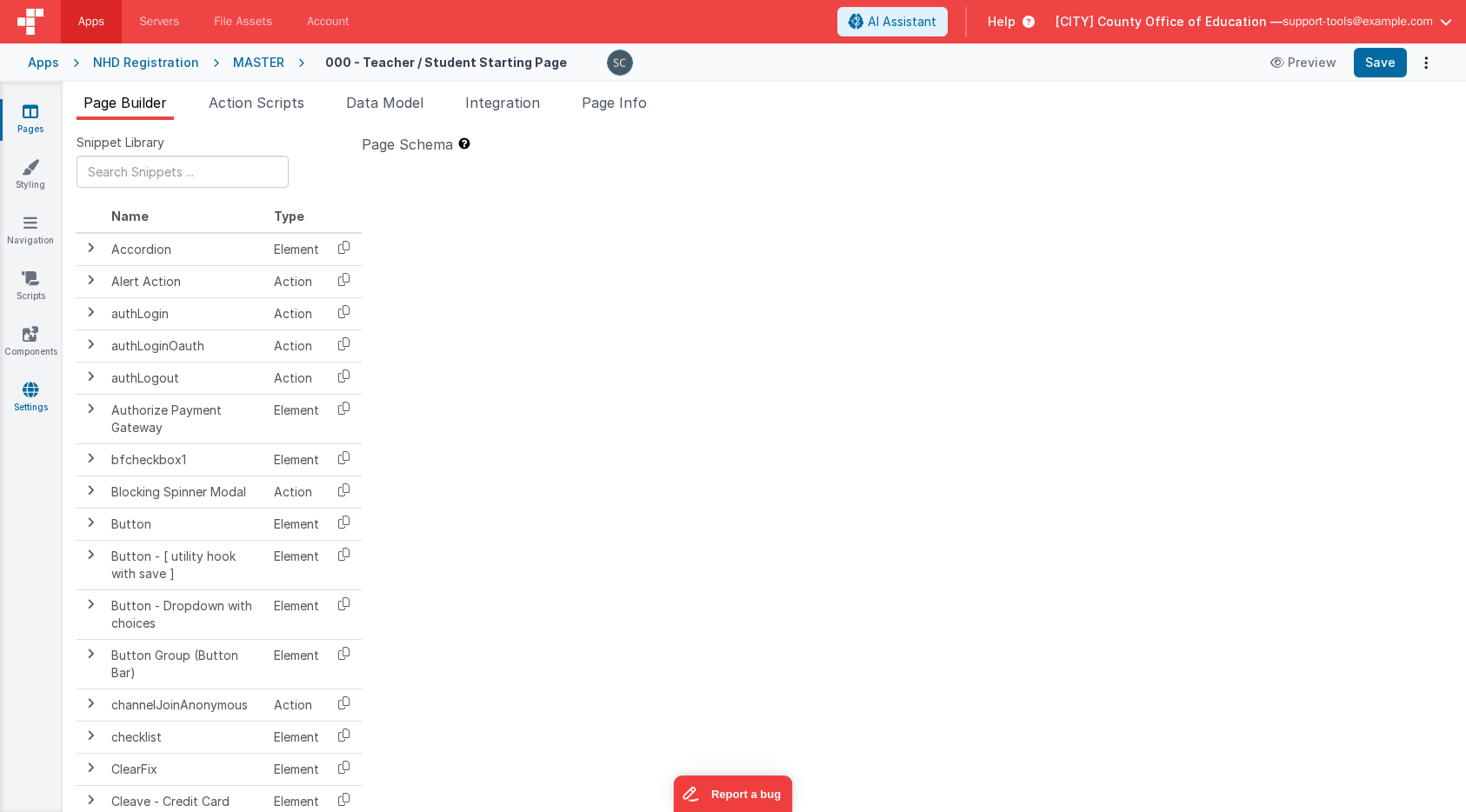 click at bounding box center [30, 389] 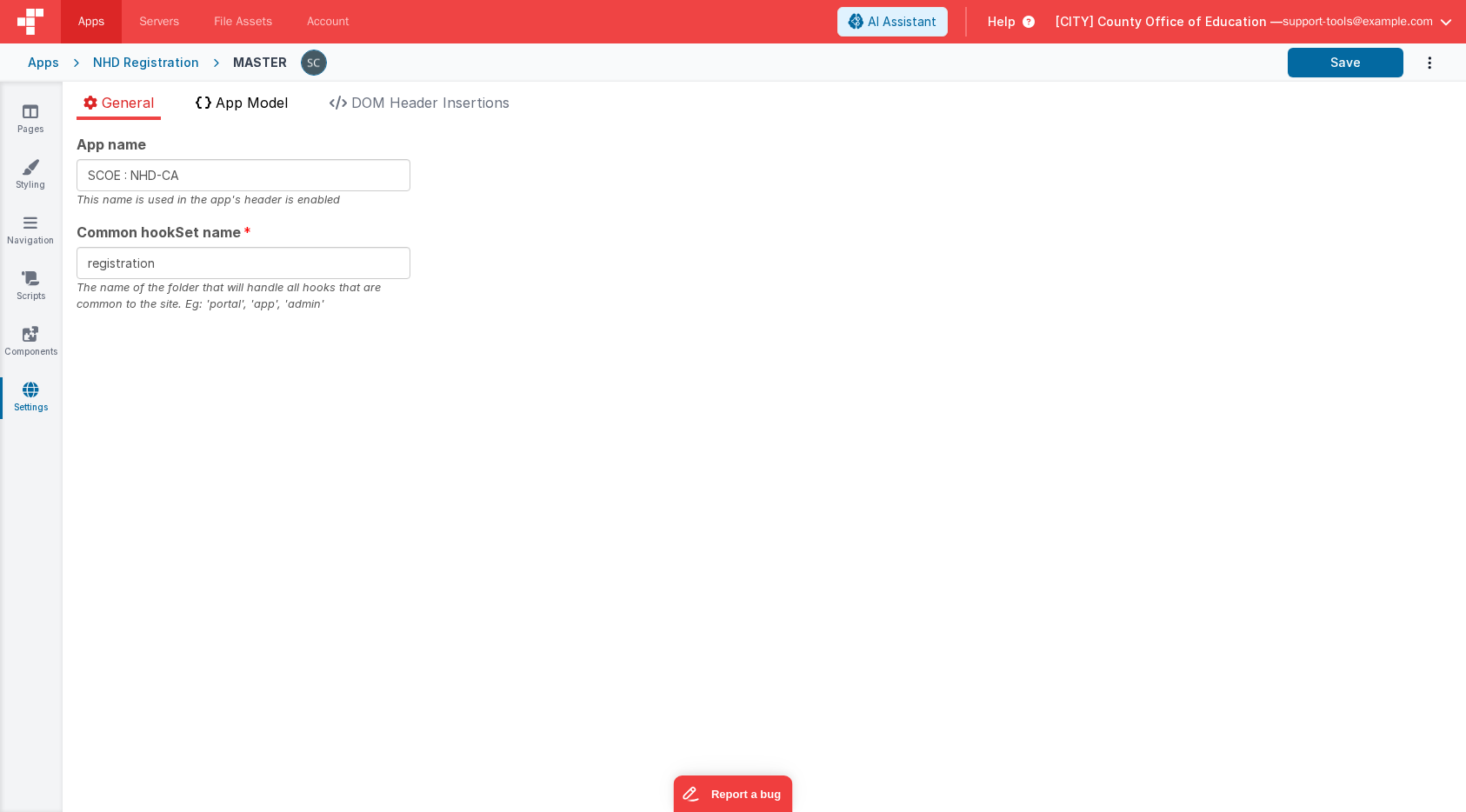 click on "App Model" at bounding box center (251, 103) 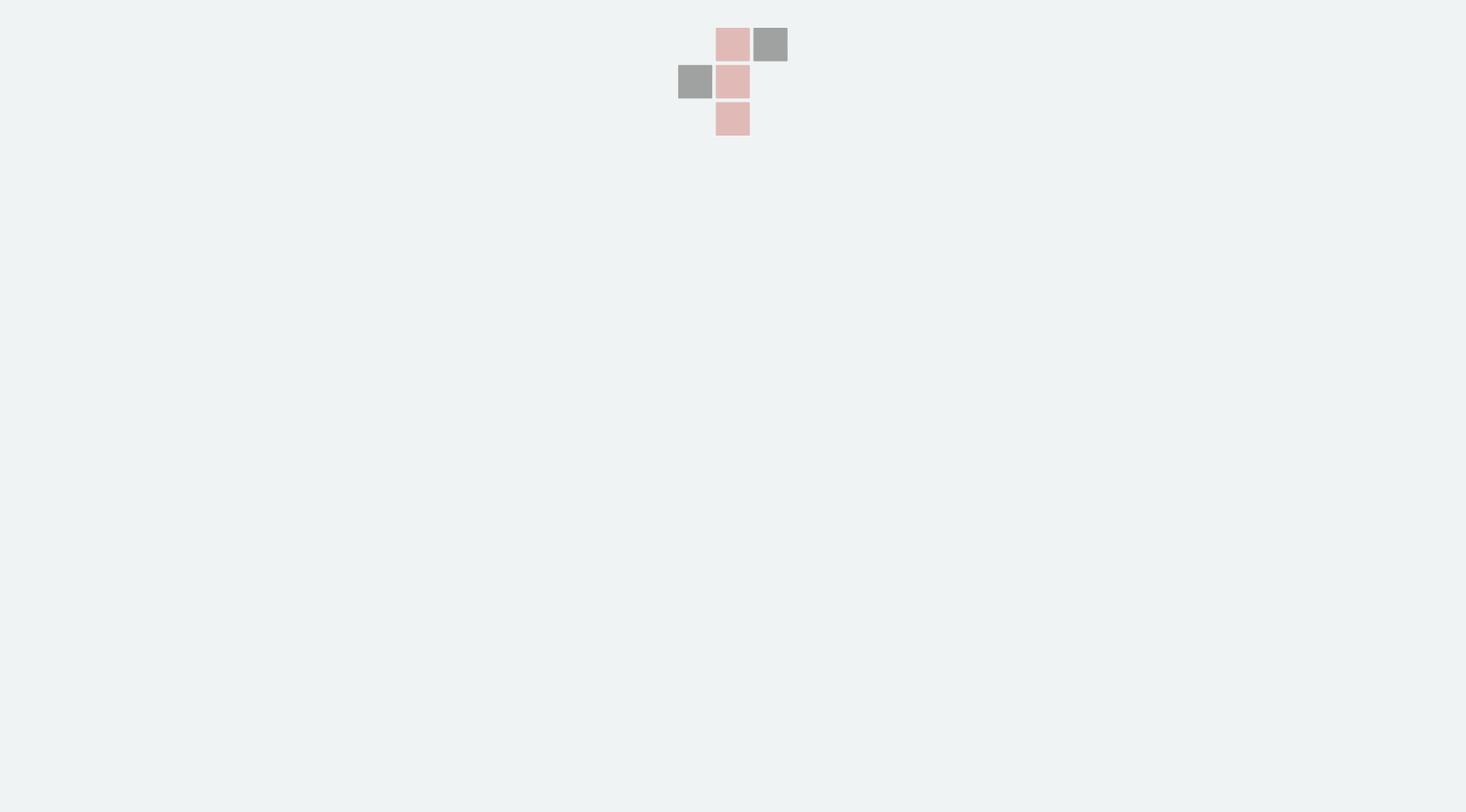 scroll, scrollTop: 0, scrollLeft: 0, axis: both 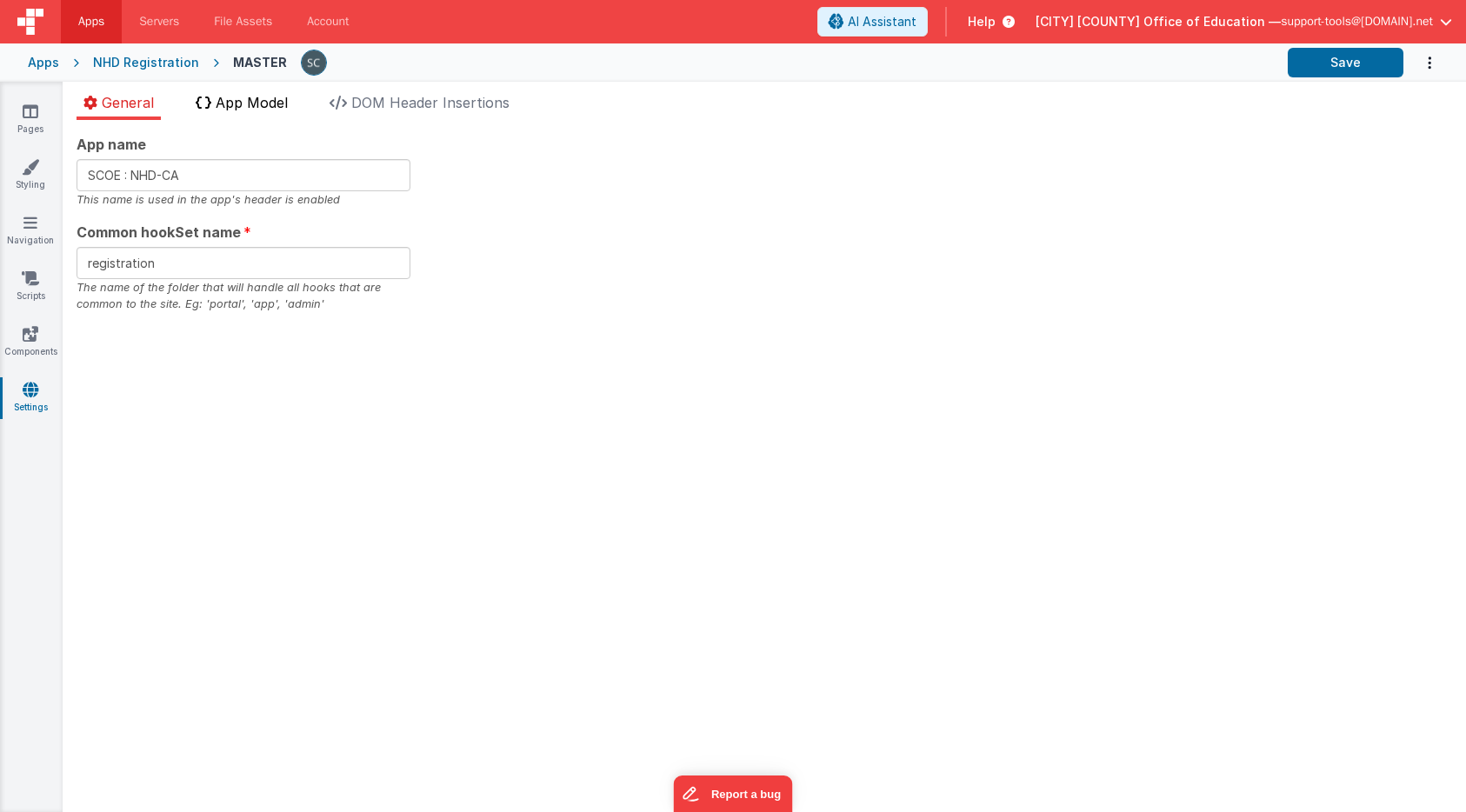 click on "App Model" at bounding box center (251, 103) 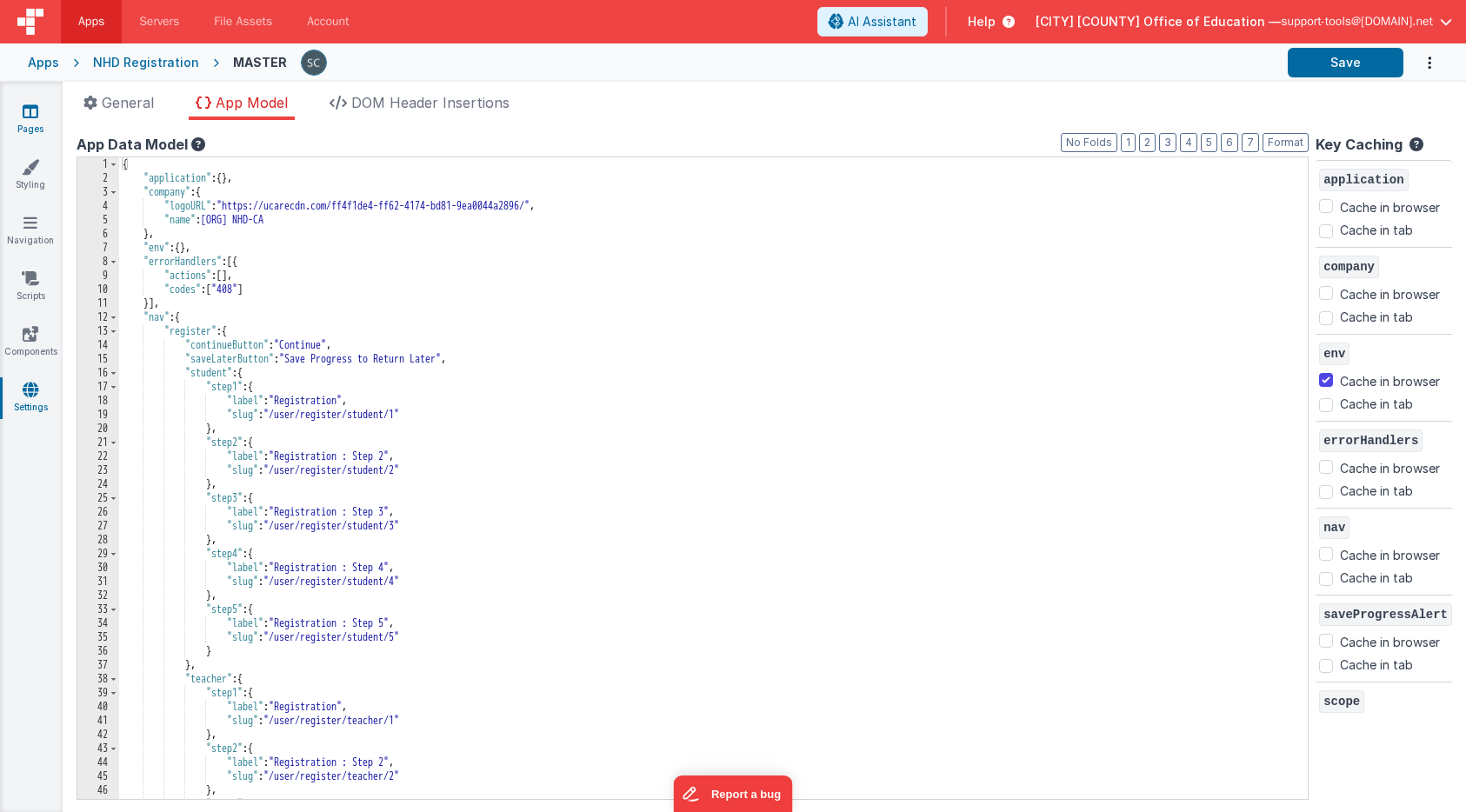 click at bounding box center [30, 111] 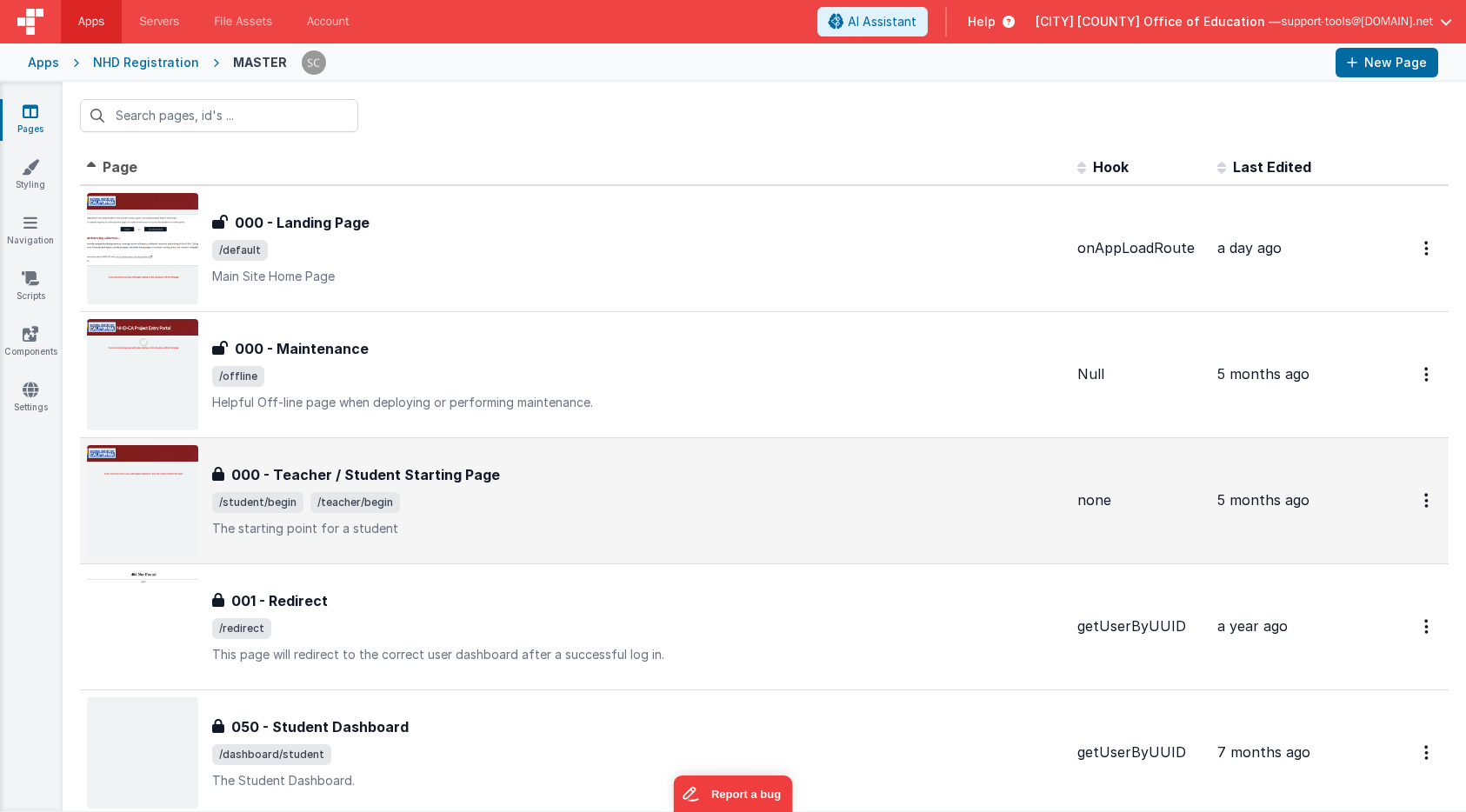 click on "000 - Teacher / Student Starting Page" at bounding box center [365, 475] 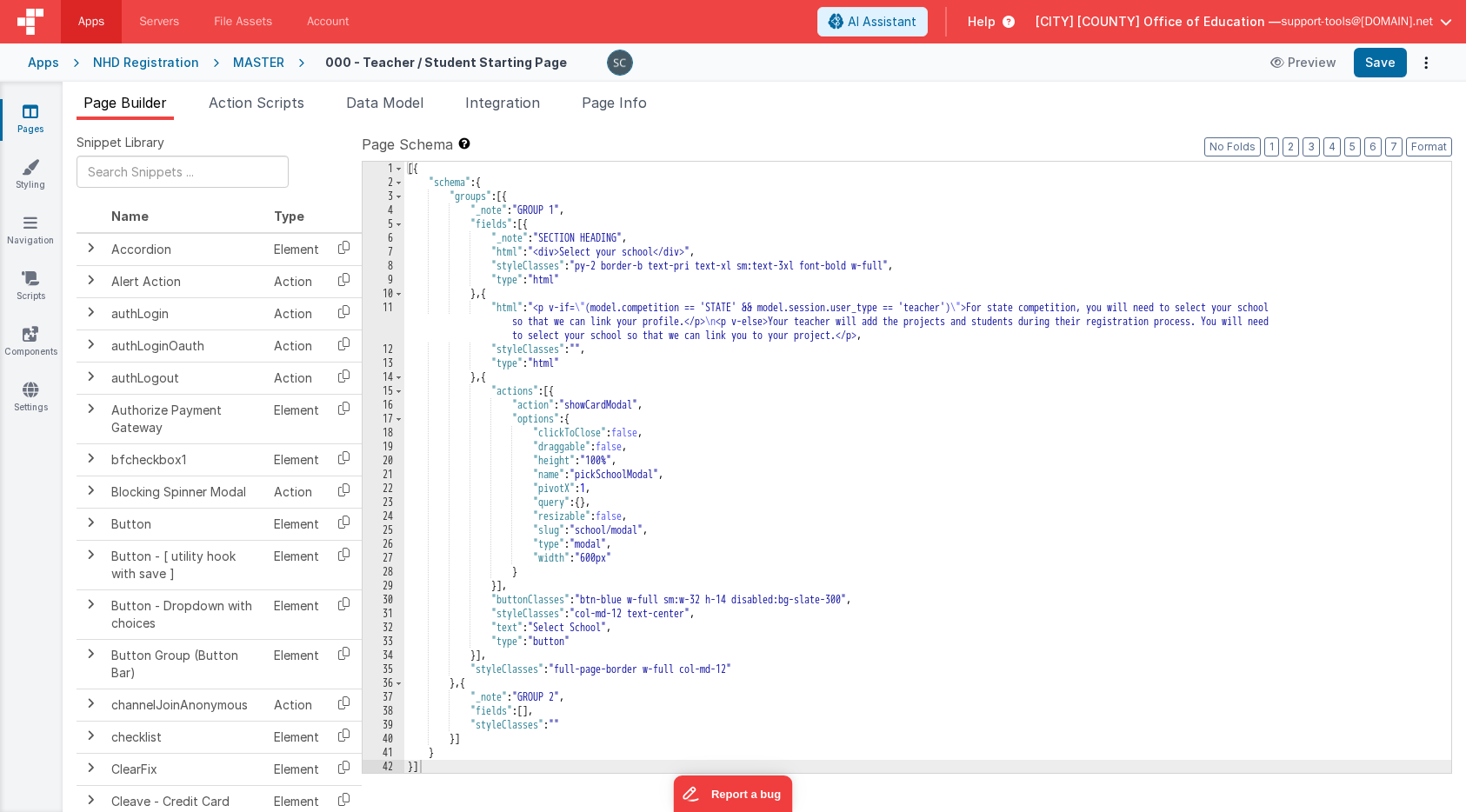 click on "Apps
NHD Registration
MASTER
000 - Teacher / Student Starting Page
Preview
Save" at bounding box center [733, 63] 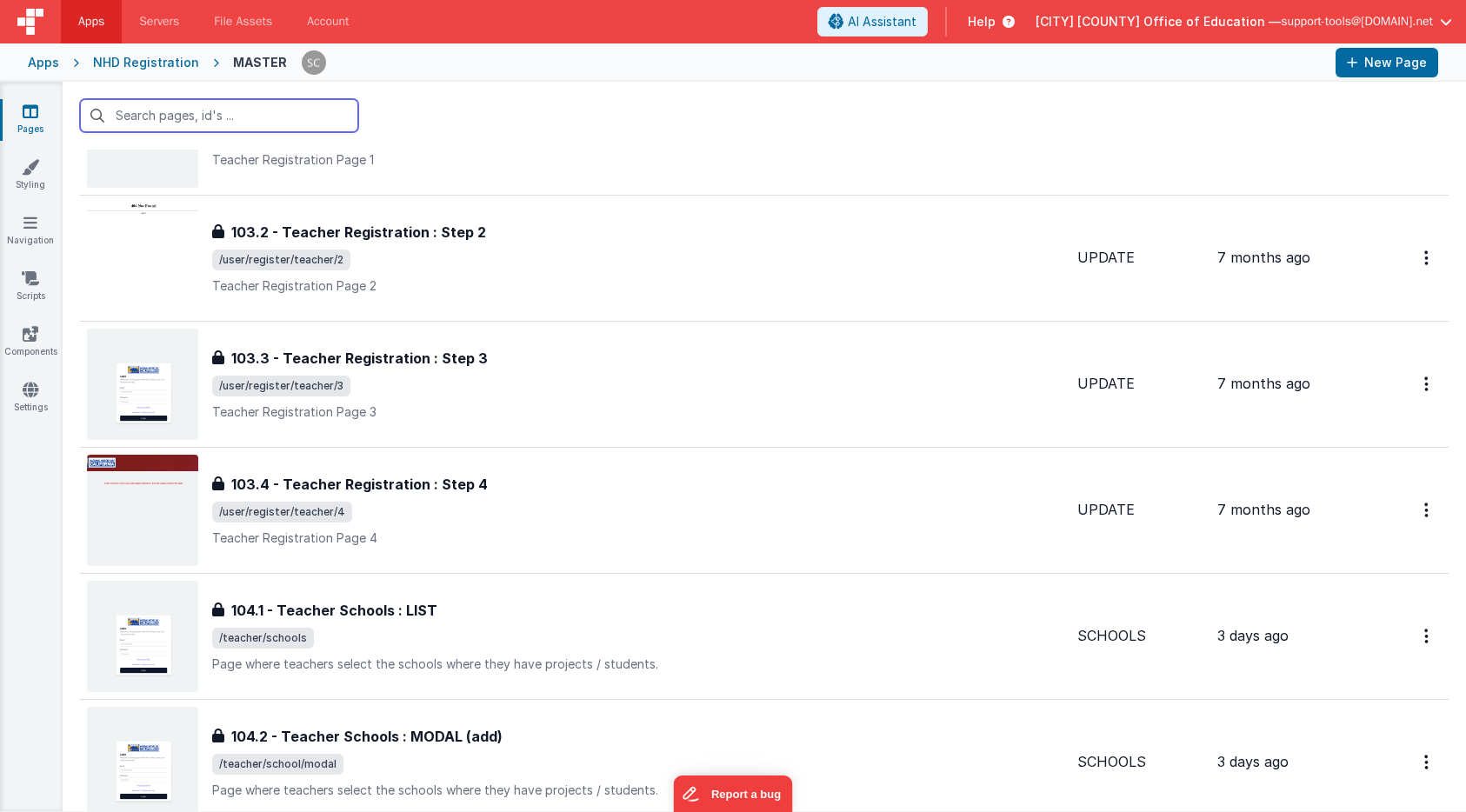 scroll, scrollTop: 2120, scrollLeft: 0, axis: vertical 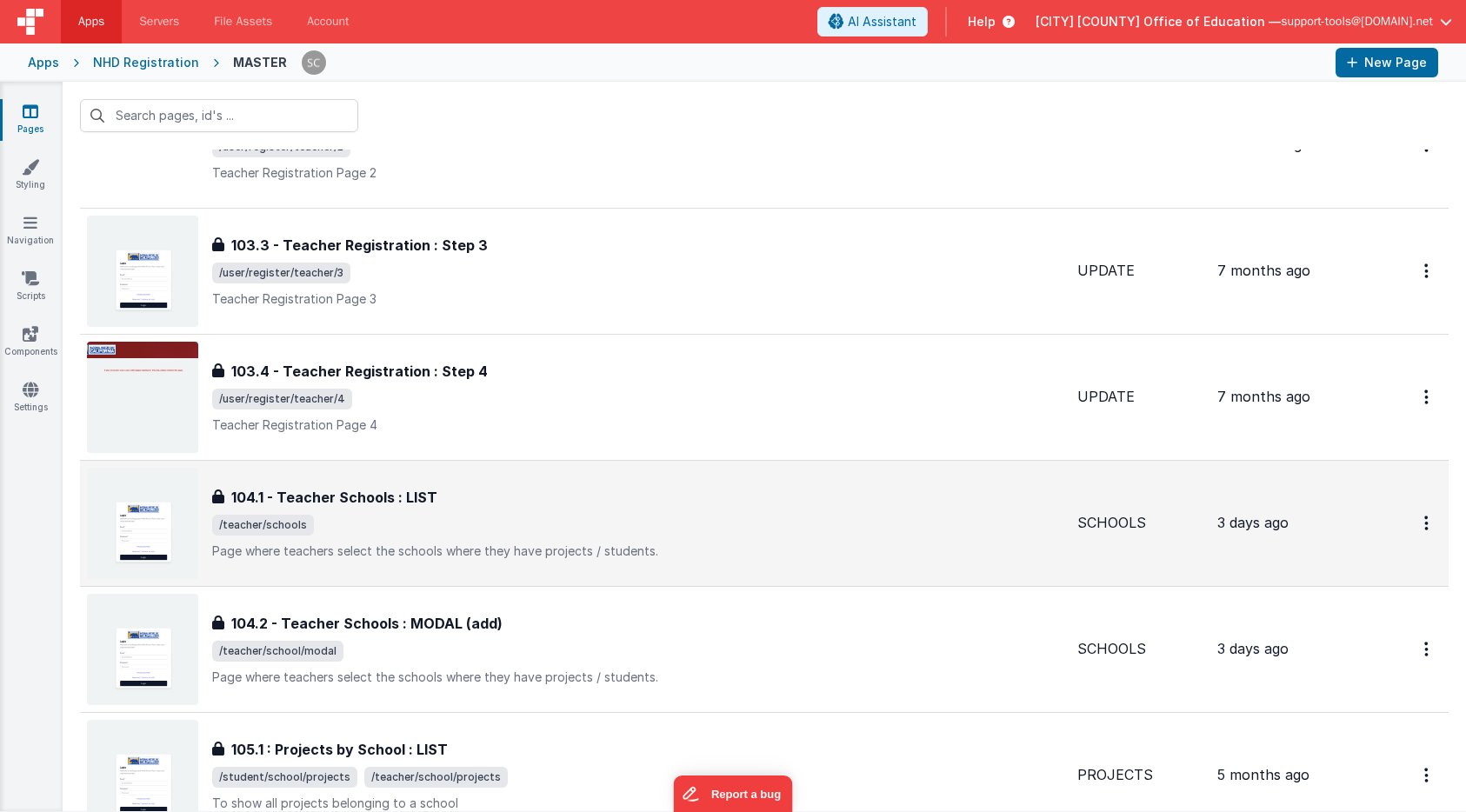 click on "104.1 - Teacher Schools : LIST" at bounding box center [334, 497] 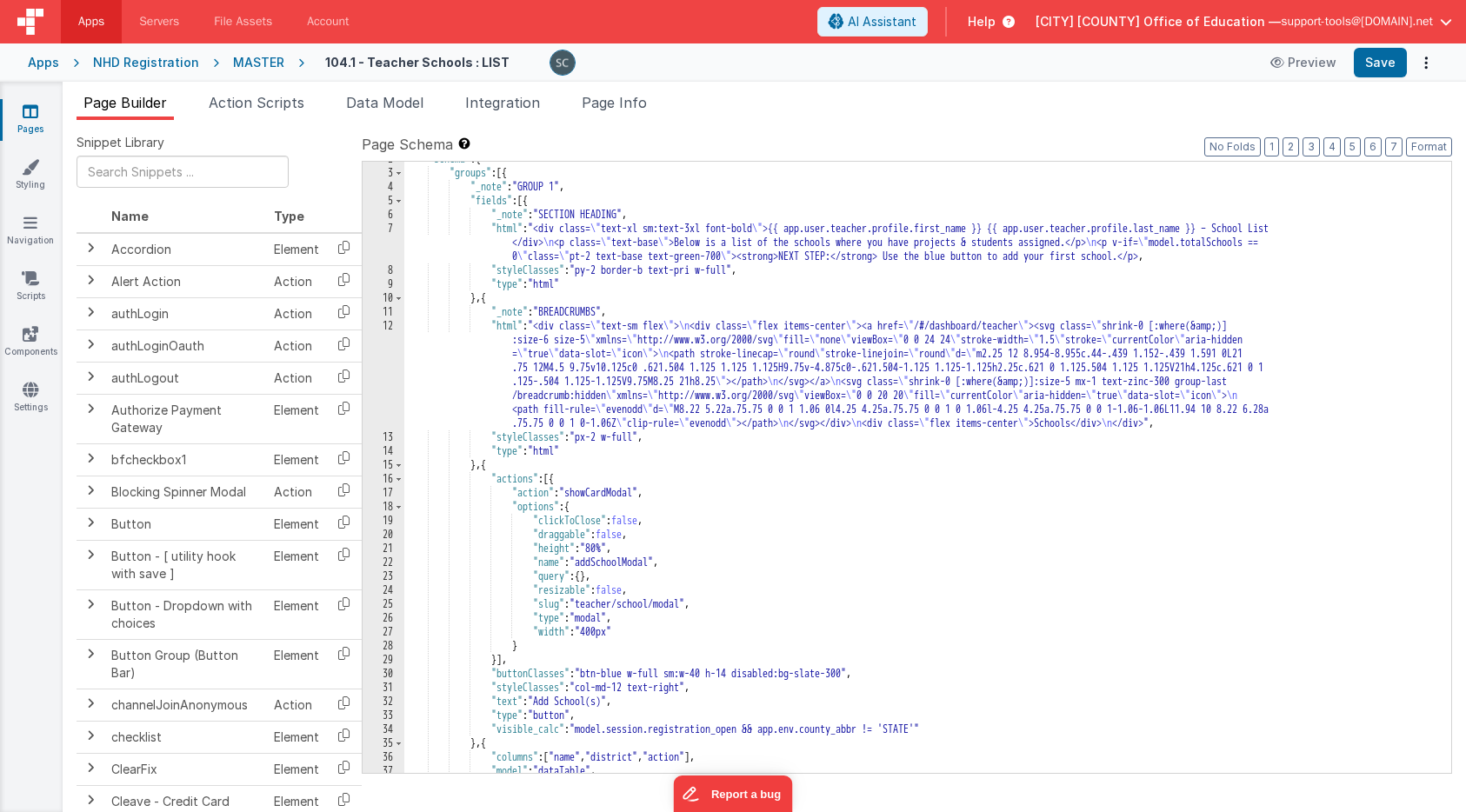 scroll, scrollTop: 0, scrollLeft: 0, axis: both 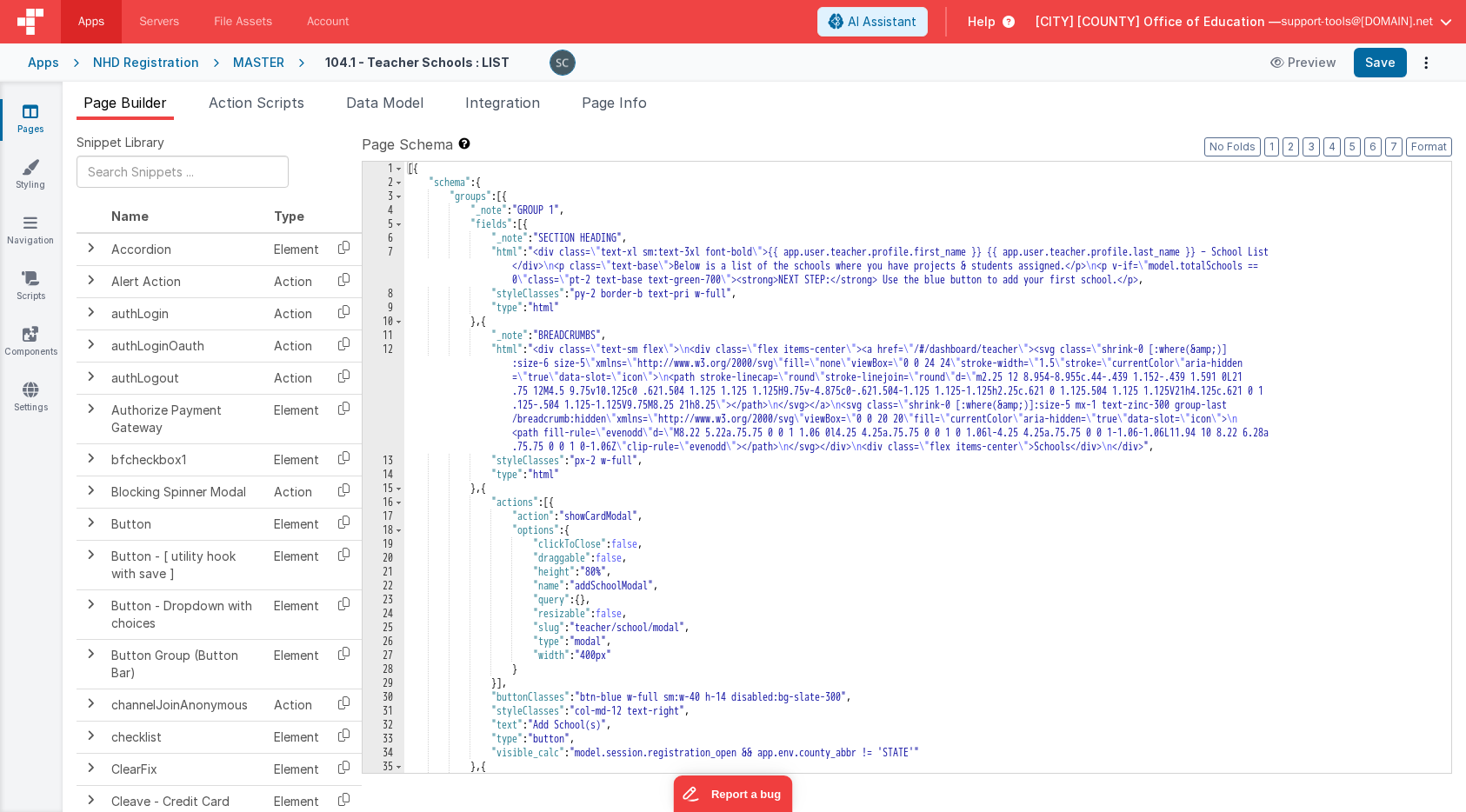 click at bounding box center [30, 111] 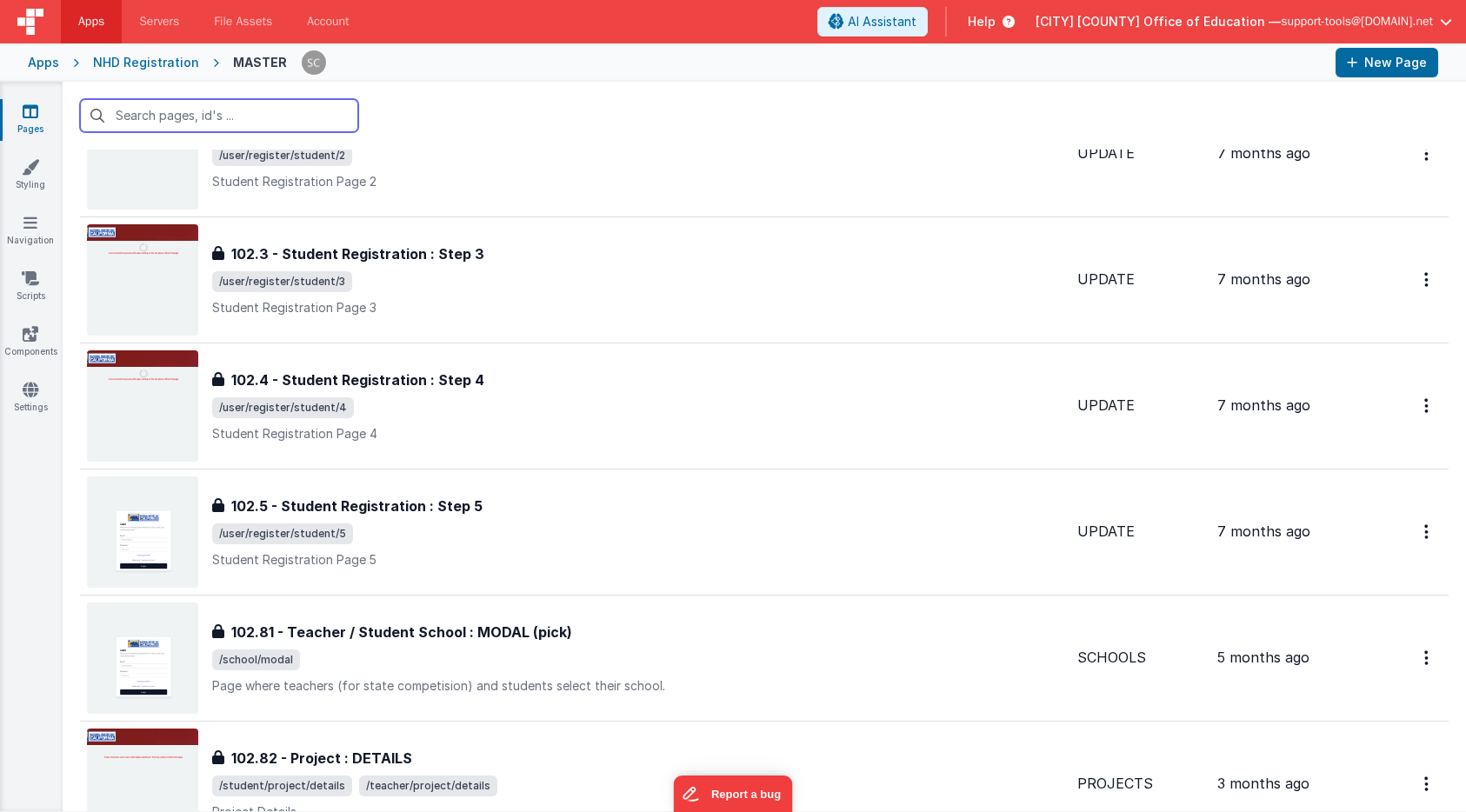 scroll, scrollTop: 1241, scrollLeft: 0, axis: vertical 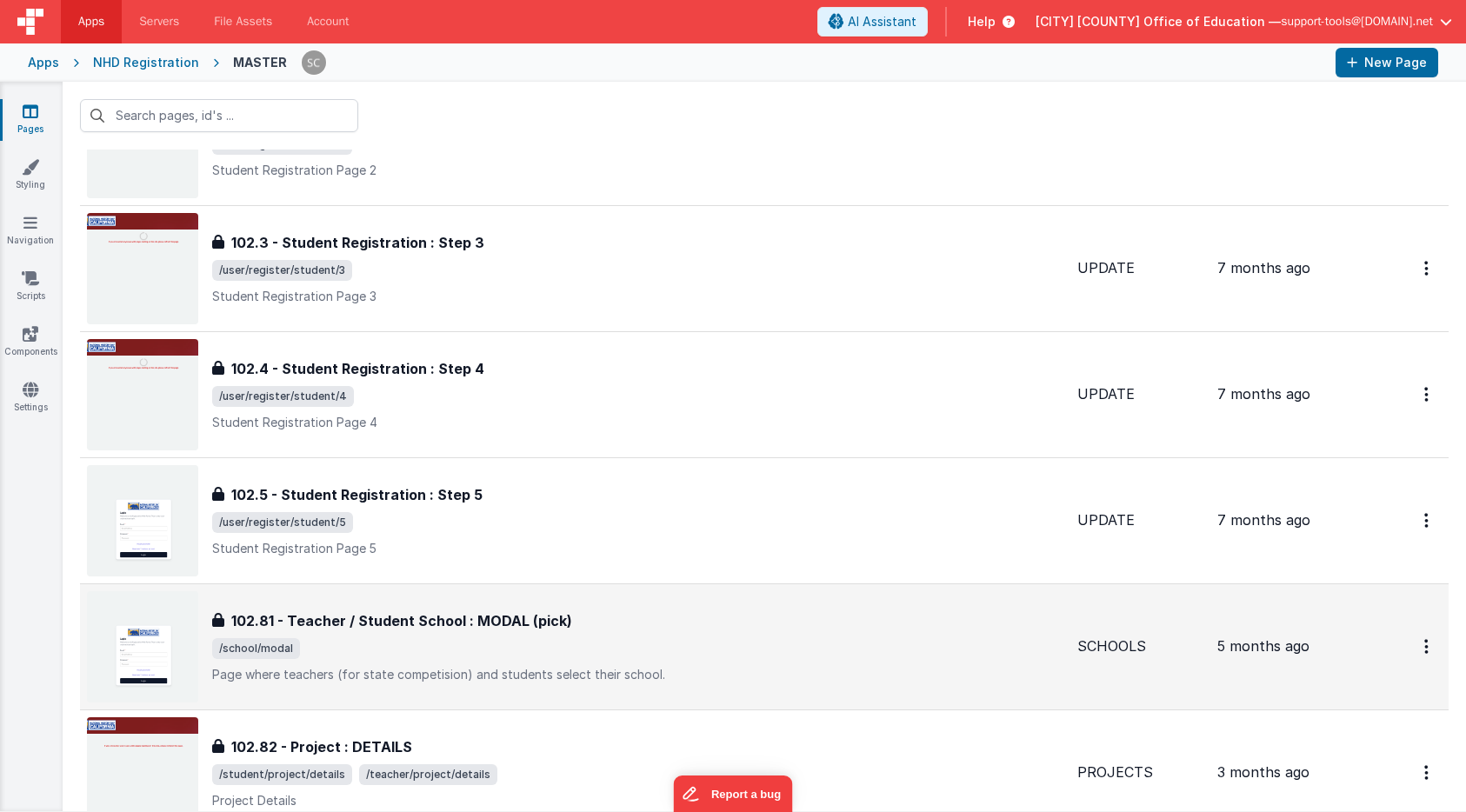 click on "102.81 - Teacher / Student School : MODAL (pick)" at bounding box center [402, 621] 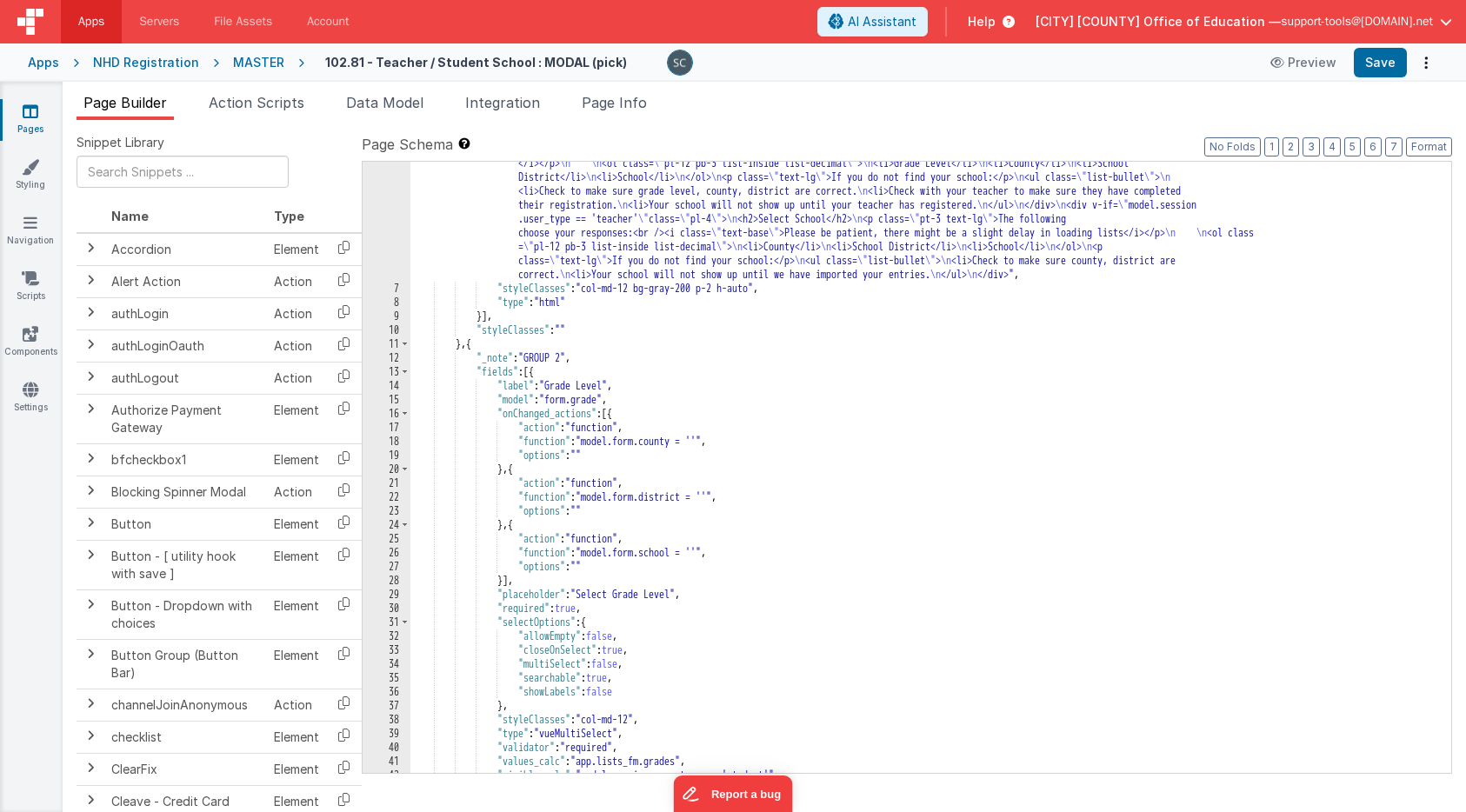 scroll, scrollTop: 136, scrollLeft: 0, axis: vertical 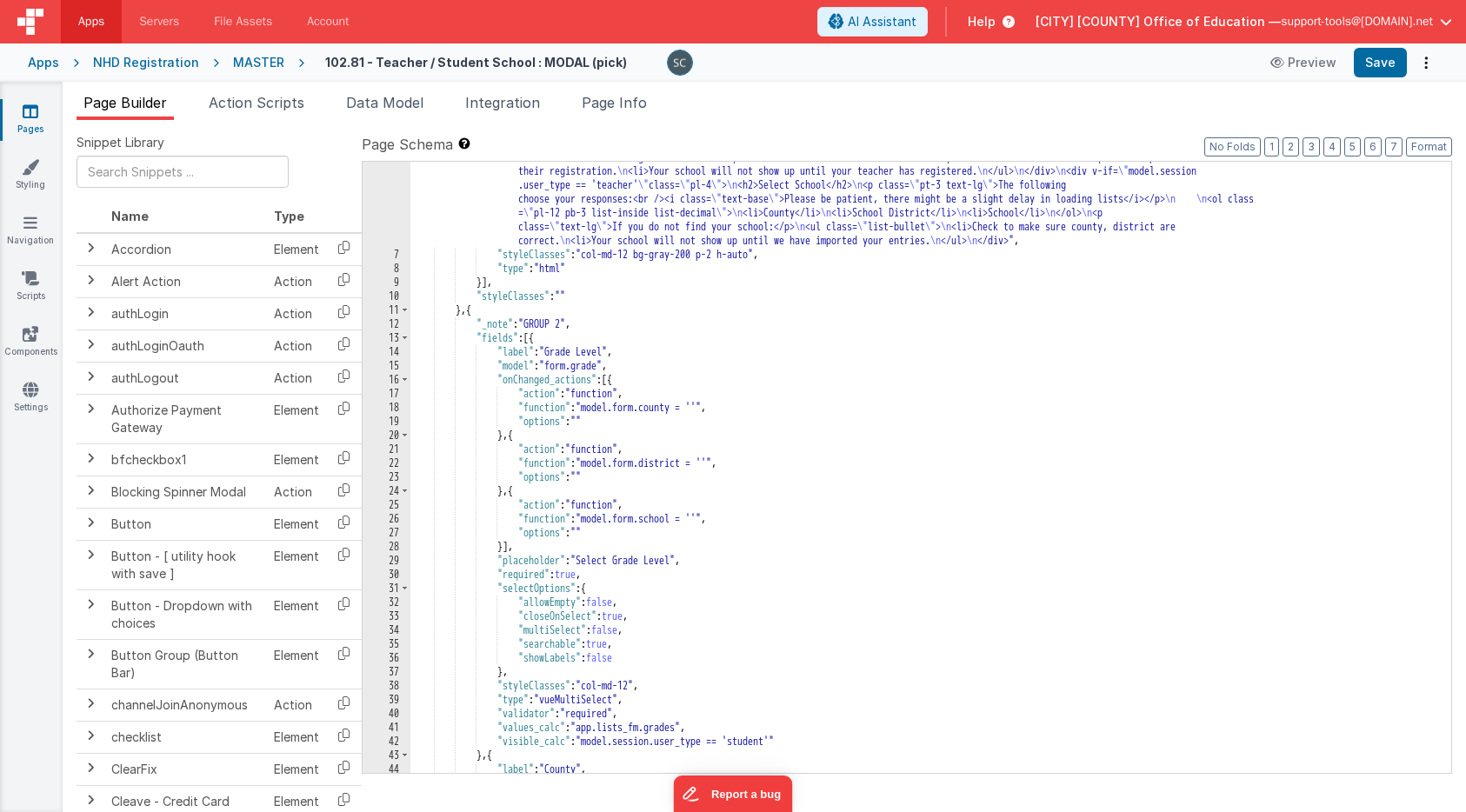 click on ""html" :  "<div v-if= \" model.session.user_type == 'student' \"  class= \" pl-4 \" > \n     <h2>Select School</h2> \n     <p class= \" pt-3 text-lg \" >The following                       will appear in order as you choose your responses:<br /><i class= \" text-base \" >Please be patient, there might be a slight delay in loading lists                      </i></p> \n      \n     <ol class= \" pl-12 pb-3 list-inside list-decimal \" > \n         <li>Grade Level</li> \n         <li>County</li> \n         <li>School                       District</li> \n         <li>School</li> \n     </ol> \n     <p class= \" text-lg \" >If you do not find your school:</p> \n     <ul class= \" list-bullet \" > \n                               <li>Check to make sure grade level, county, district are correct. \n         <li>Check with your teacher to make sure they have completed                       \n \n \n >" at bounding box center (930, 483) 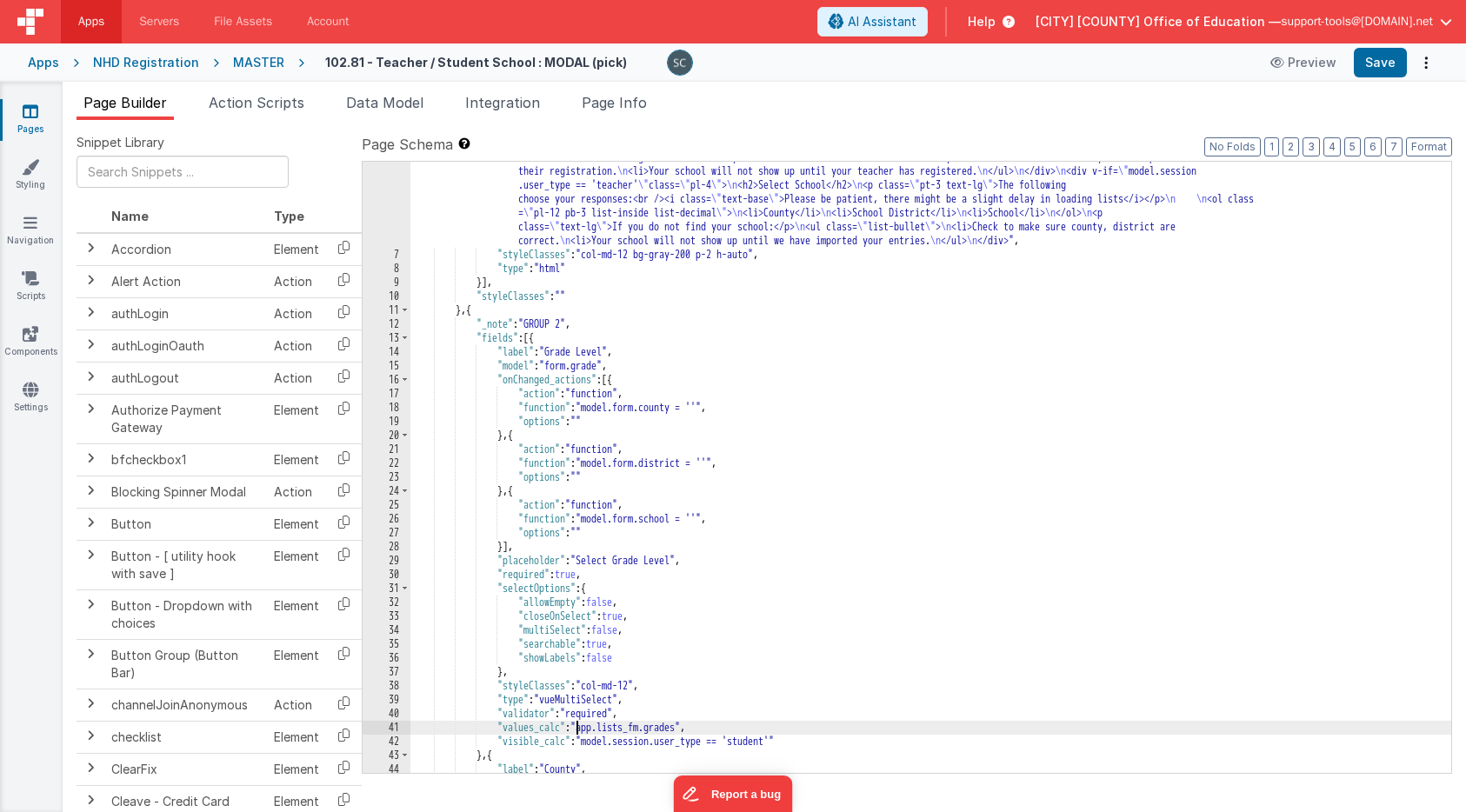click on ""html" :  "<div v-if= \" model.session.user_type == 'student' \"  class= \" pl-4 \" > \n     <h2>Select School</h2> \n     <p class= \" pt-3 text-lg \" >The following                       will appear in order as you choose your responses:<br /><i class= \" text-base \" >Please be patient, there might be a slight delay in loading lists                      </i></p> \n      \n     <ol class= \" pl-12 pb-3 list-inside list-decimal \" > \n         <li>Grade Level</li> \n         <li>County</li> \n         <li>School                       District</li> \n         <li>School</li> \n     </ol> \n     <p class= \" text-lg \" >If you do not find your school:</p> \n     <ul class= \" list-bullet \" > \n                               <li>Check to make sure grade level, county, district are correct. \n         <li>Check with your teacher to make sure they have completed                       \n \n \n >" at bounding box center (930, 483) 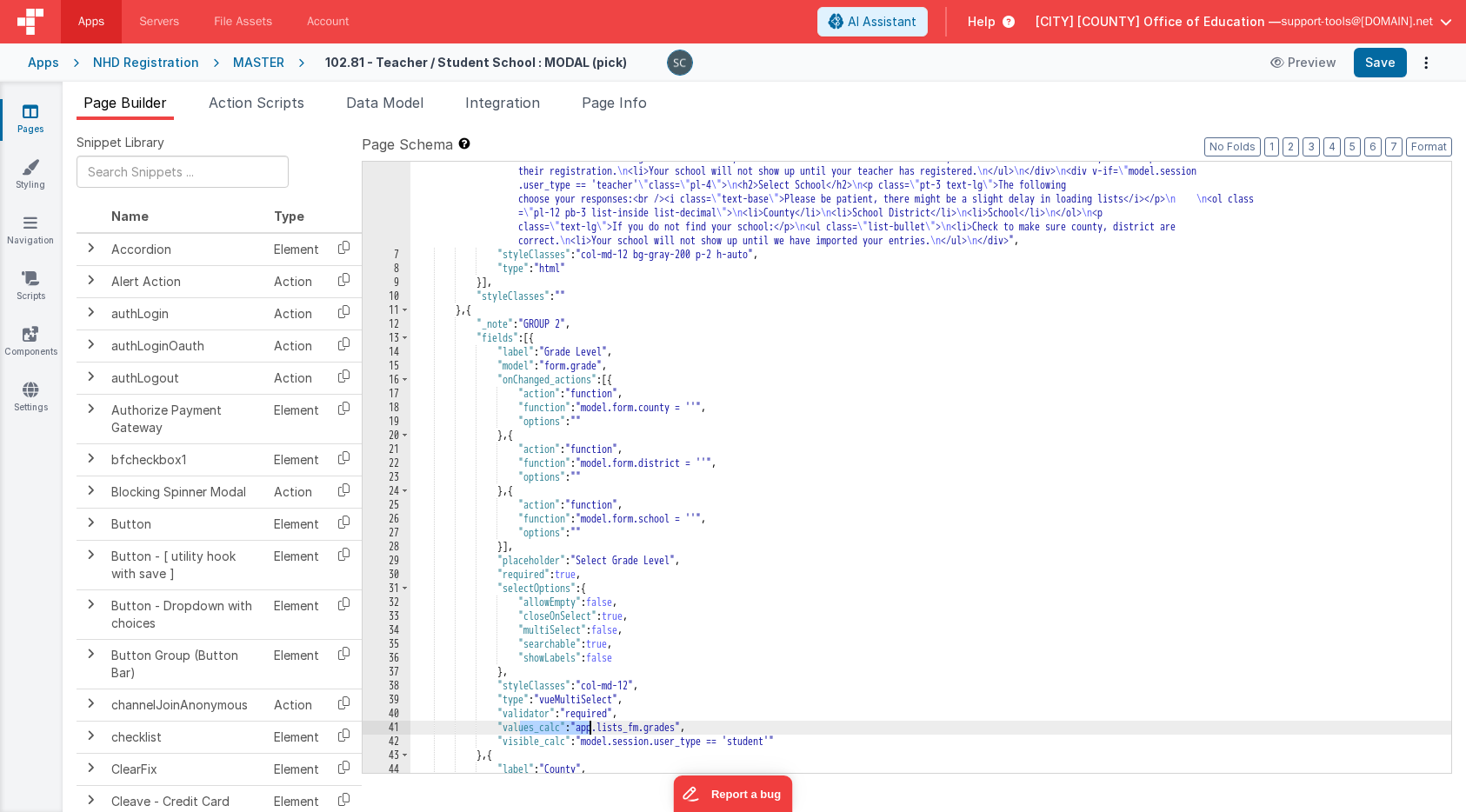click on ""html" :  "<div v-if= \" model.session.user_type == 'student' \"  class= \" pl-4 \" > \n     <h2>Select School</h2> \n     <p class= \" pt-3 text-lg \" >The following                       will appear in order as you choose your responses:<br /><i class= \" text-base \" >Please be patient, there might be a slight delay in loading lists                      </i></p> \n      \n     <ol class= \" pl-12 pb-3 list-inside list-decimal \" > \n         <li>Grade Level</li> \n         <li>County</li> \n         <li>School                       District</li> \n         <li>School</li> \n     </ol> \n     <p class= \" text-lg \" >If you do not find your school:</p> \n     <ul class= \" list-bullet \" > \n                               <li>Check to make sure grade level, county, district are correct. \n         <li>Check with your teacher to make sure they have completed                       \n \n \n >" at bounding box center [930, 483] 